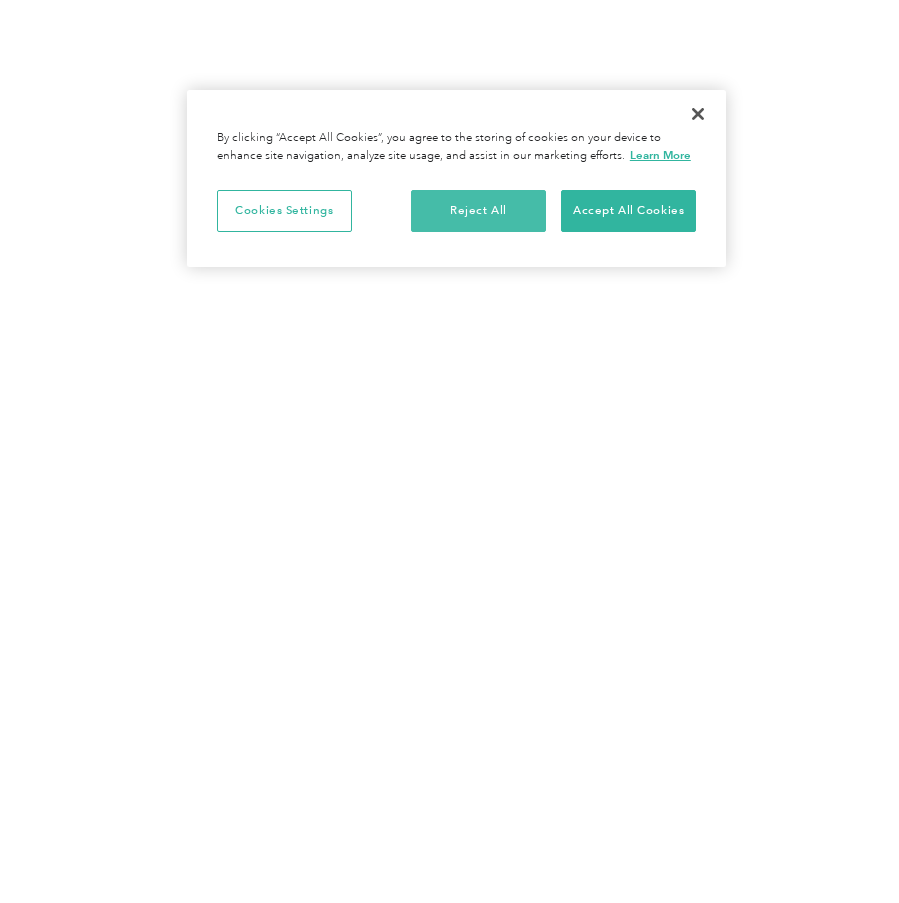 scroll, scrollTop: 0, scrollLeft: 0, axis: both 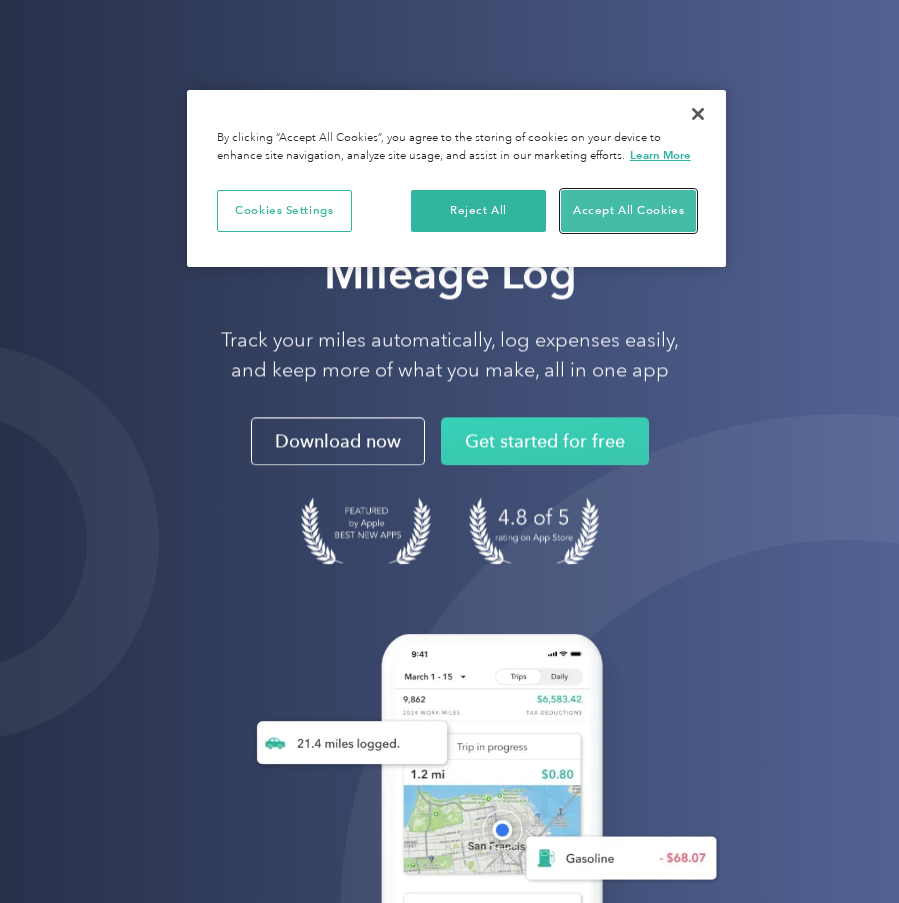 click on "Accept All Cookies" at bounding box center [628, 211] 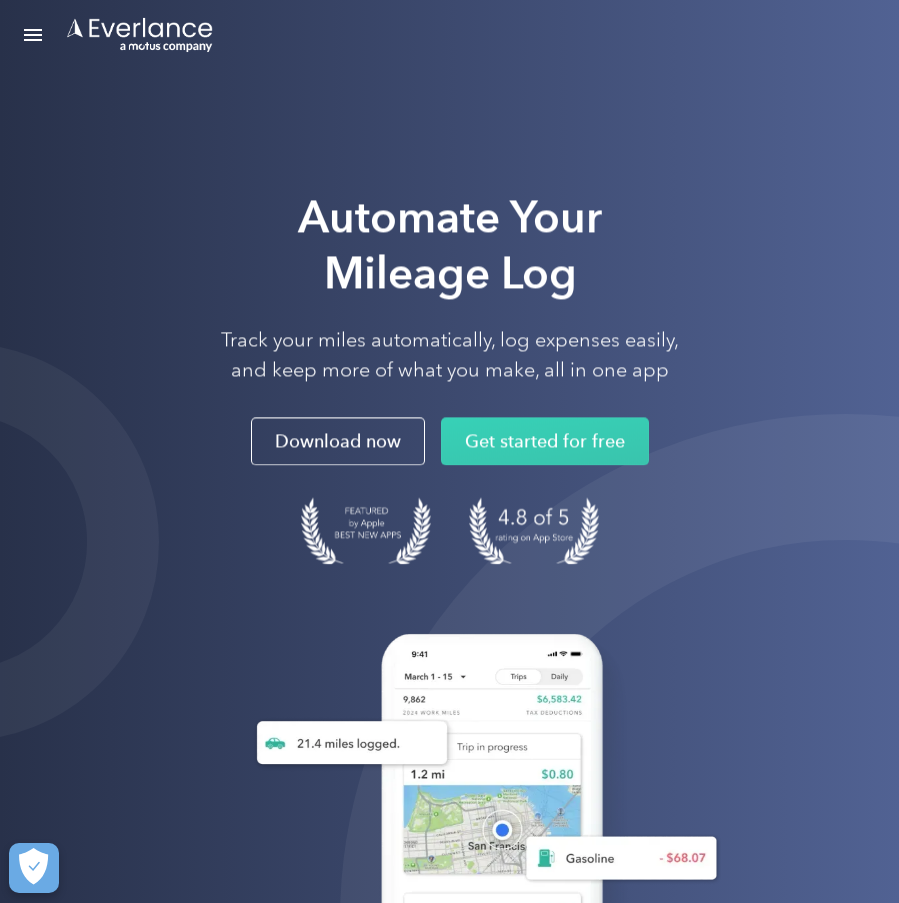click on "Solutions For companies Easy vehicle reimbursements For self-employed Maximize tax deductions For partners Reward your contractors Products Mileage tracking Automatic mileage logs FAVR program Fixed & Variable Rate reimbursement design & management Driver checkup License, insurance and MVR verification Expense tracking Automatic transaction logs CPM program Cents Per Mile reimbursement management Everlance Payments Hands-free mileage payments Deduction finder Tax deduction review Accountable plan Monthly allowance management HR Integrations Automate population management Pricing Resources About us Learn about Motus Resource hub IRS mileage rate Help center Tax calculator Jobs Contact us Login Sign up for free Solutions For companies Easy vehicle reimbursements For self-employed Maximize tax deductions For partners Reward your contractors For Companies For Self-Employed For Partners Products Mileage tracking Automatic mileage logs FAVR program Fixed & Variable Rate reimbursement design & management CPM program" at bounding box center (449, 35) 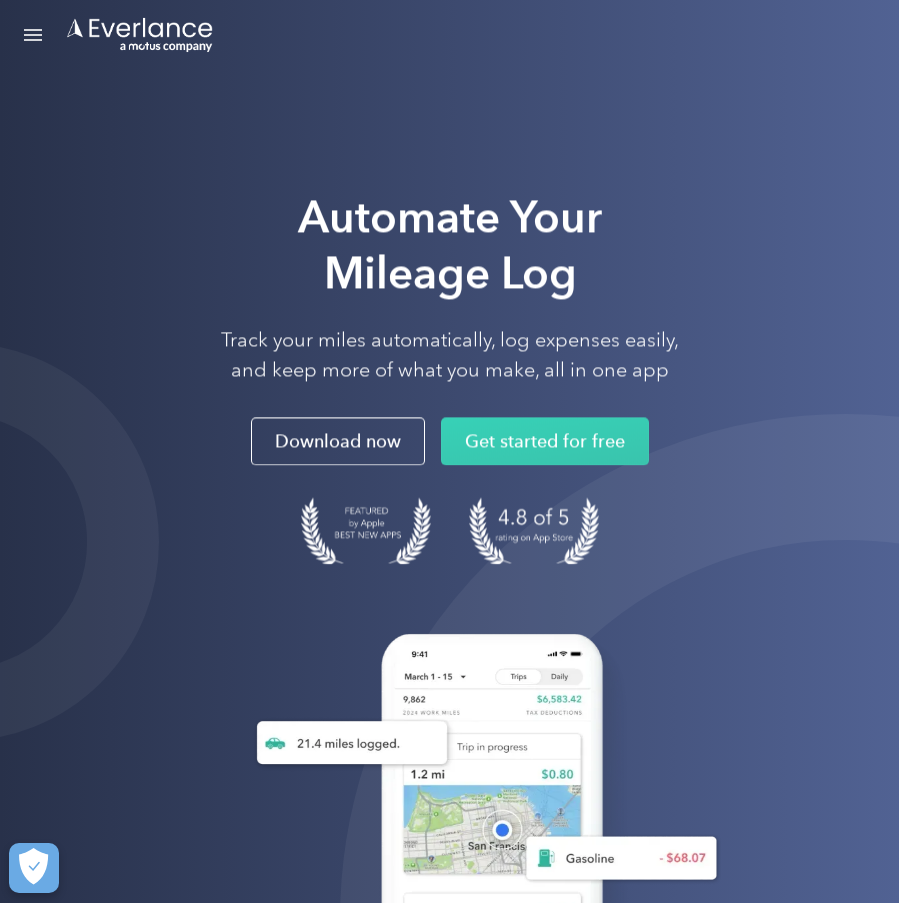 click at bounding box center (33, 35) 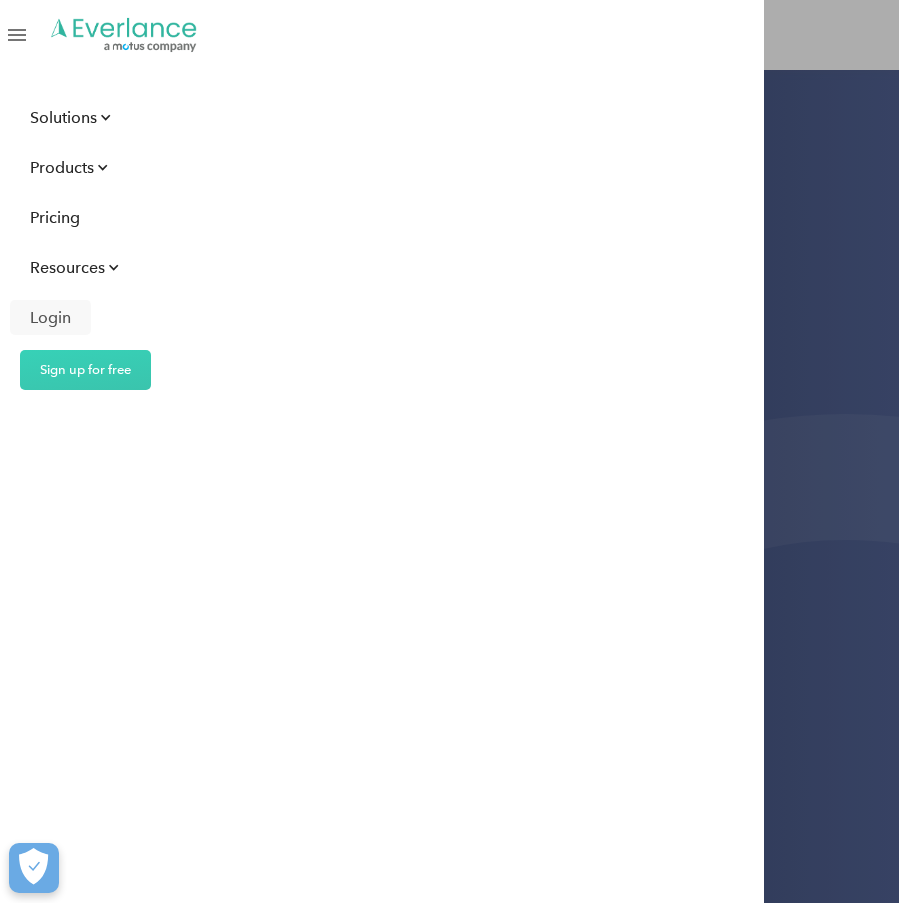 click on "Login" at bounding box center [50, 317] 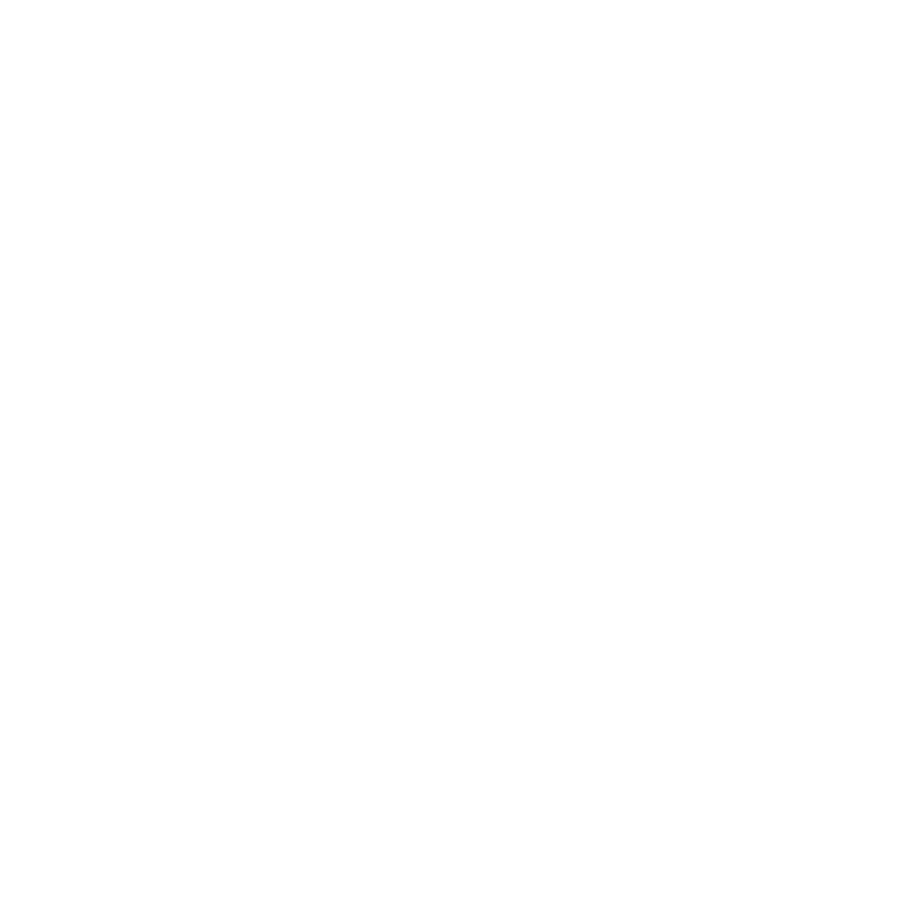 scroll, scrollTop: 0, scrollLeft: 0, axis: both 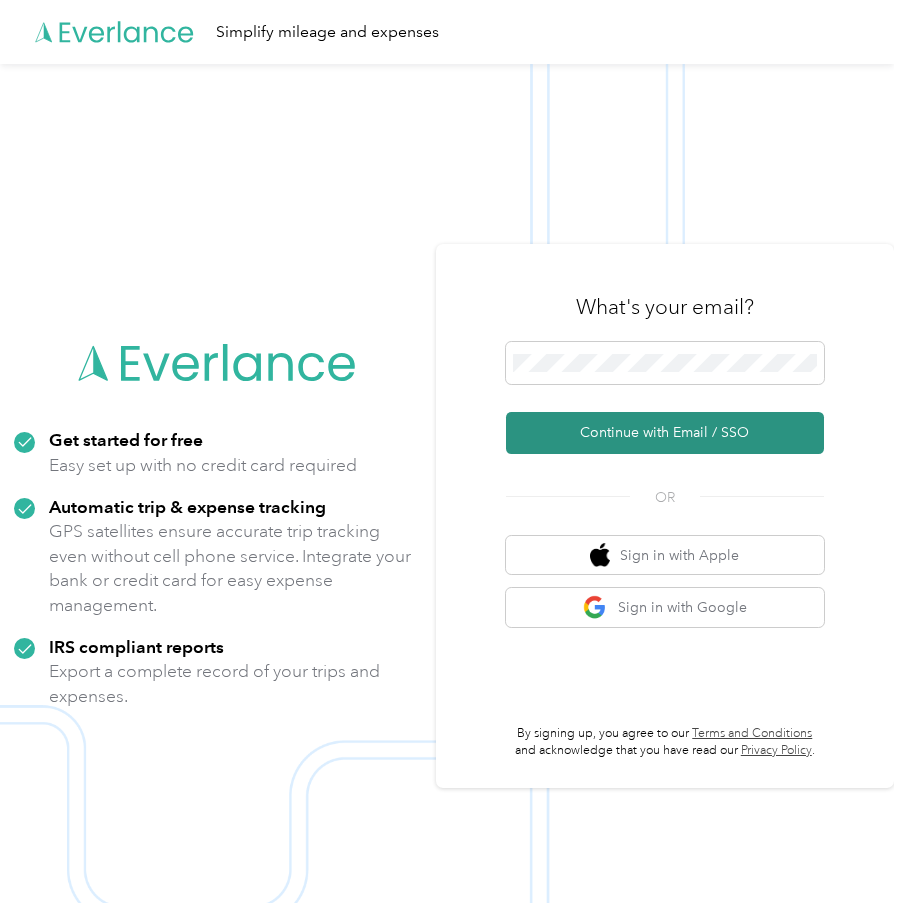 click on "Continue with Email / SSO" at bounding box center (665, 433) 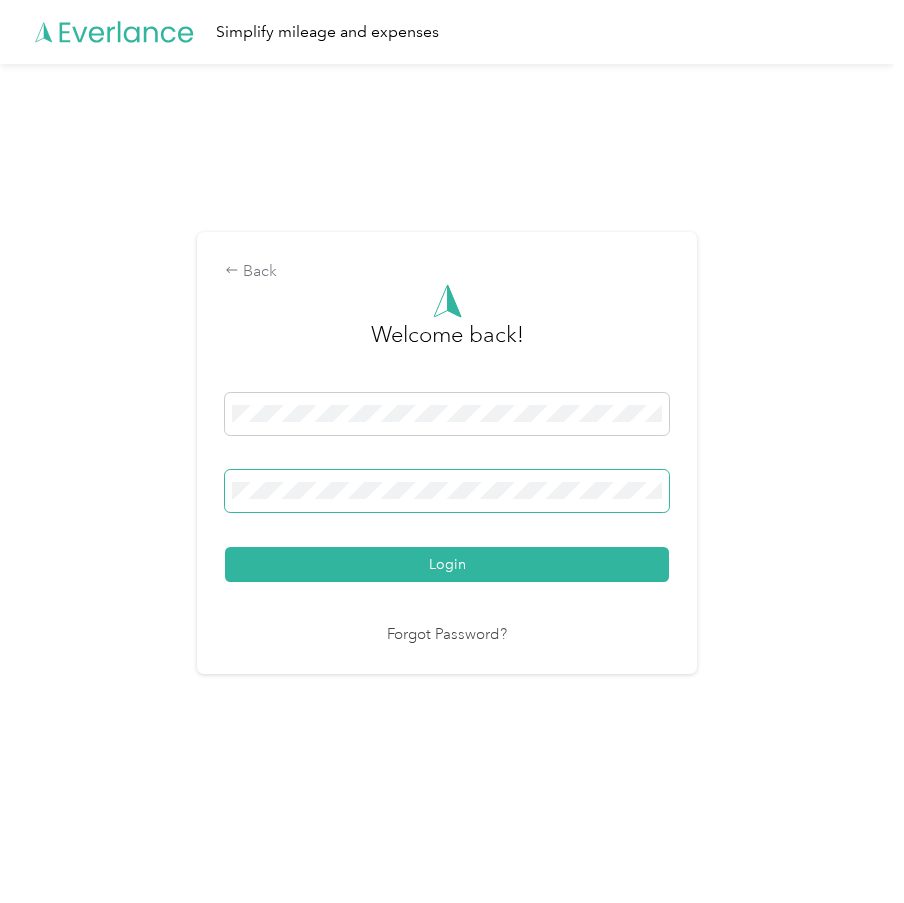click on "Login" at bounding box center [447, 564] 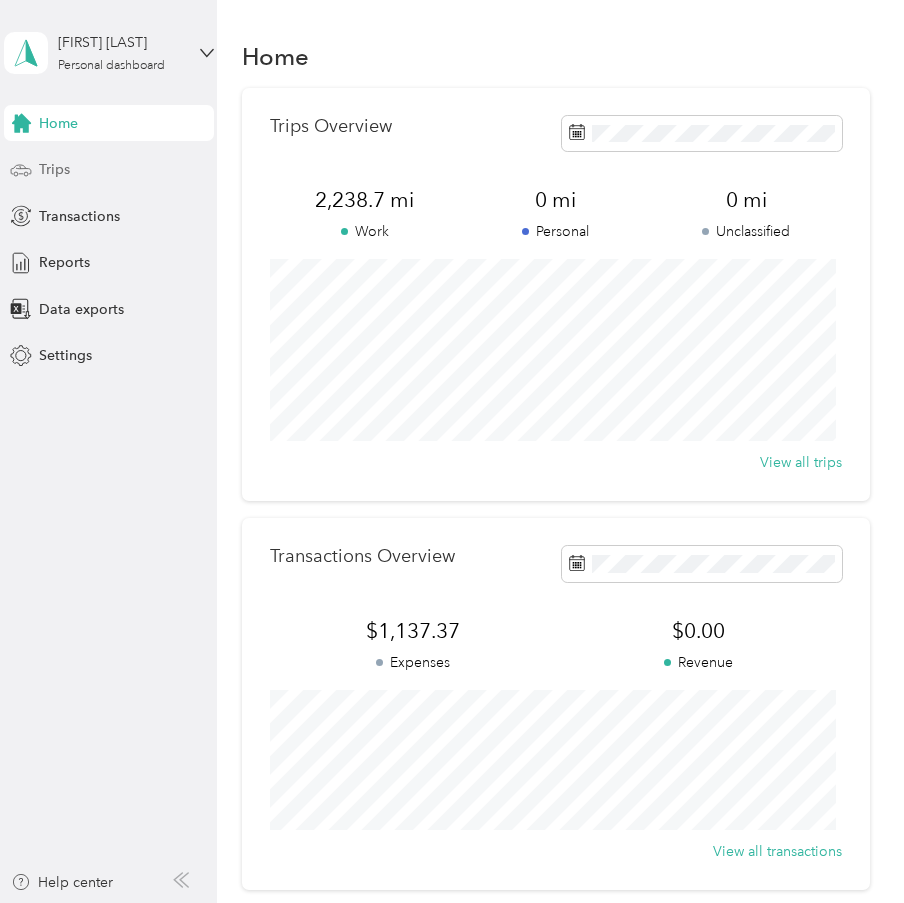 click on "Trips" at bounding box center (54, 169) 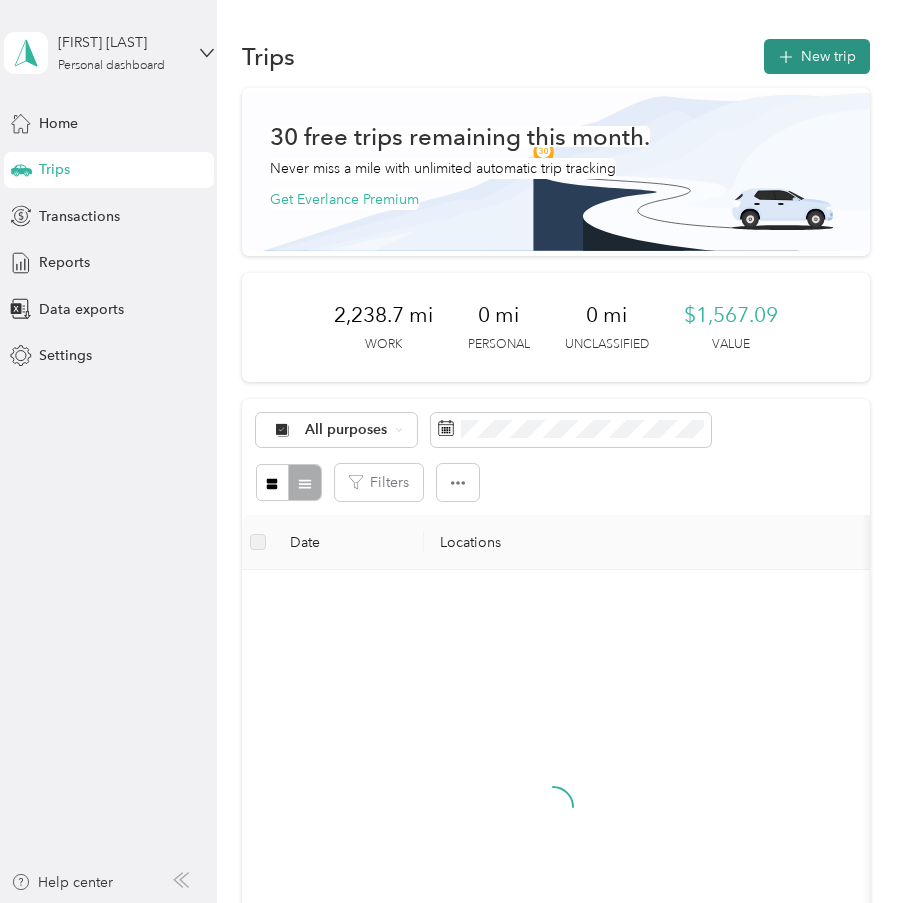 click on "New trip" at bounding box center [817, 56] 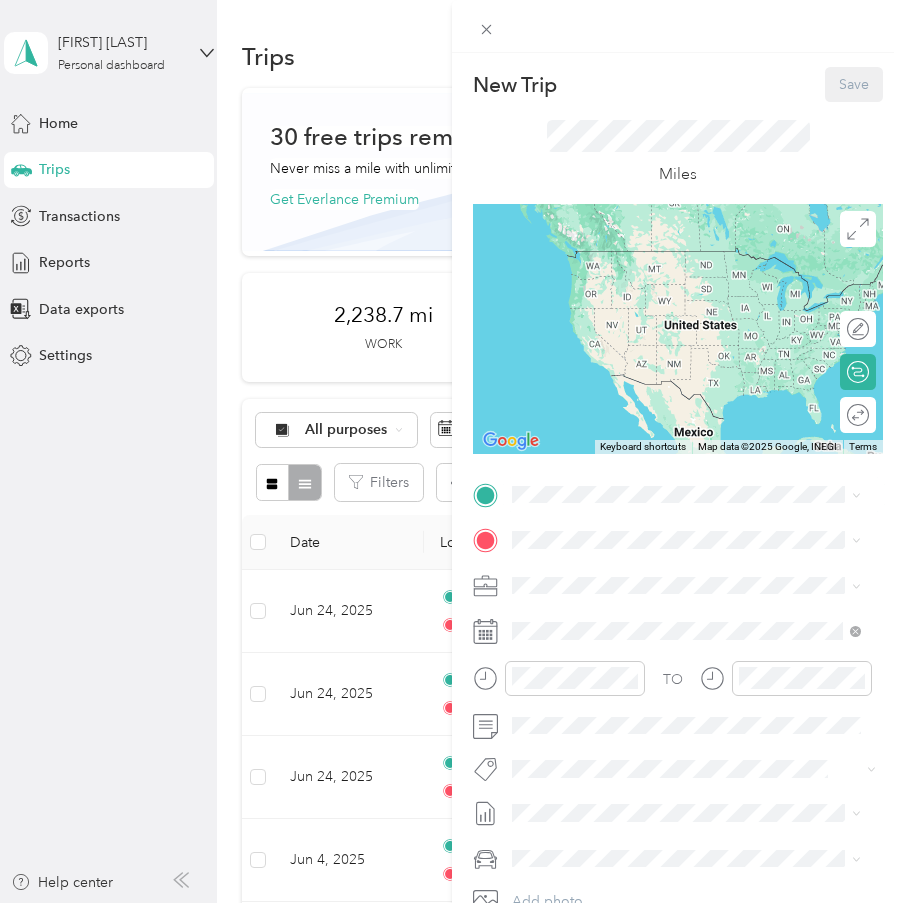 click on "[NUMBER] [STREET], [POSTAL_CODE], [CITY], [STATE], [COUNTRY]" at bounding box center (696, 606) 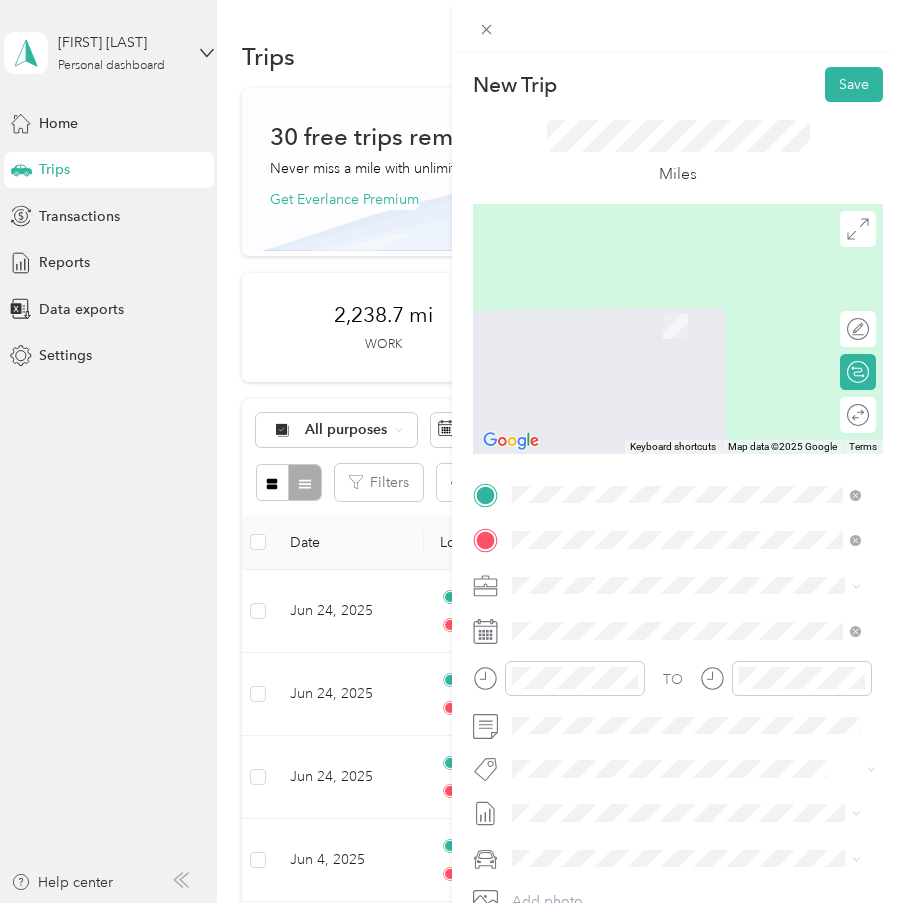 click on "[NUMBER] [STREET]
[CITY], [STATE] [POSTAL_CODE], [COUNTRY]" at bounding box center [694, 620] 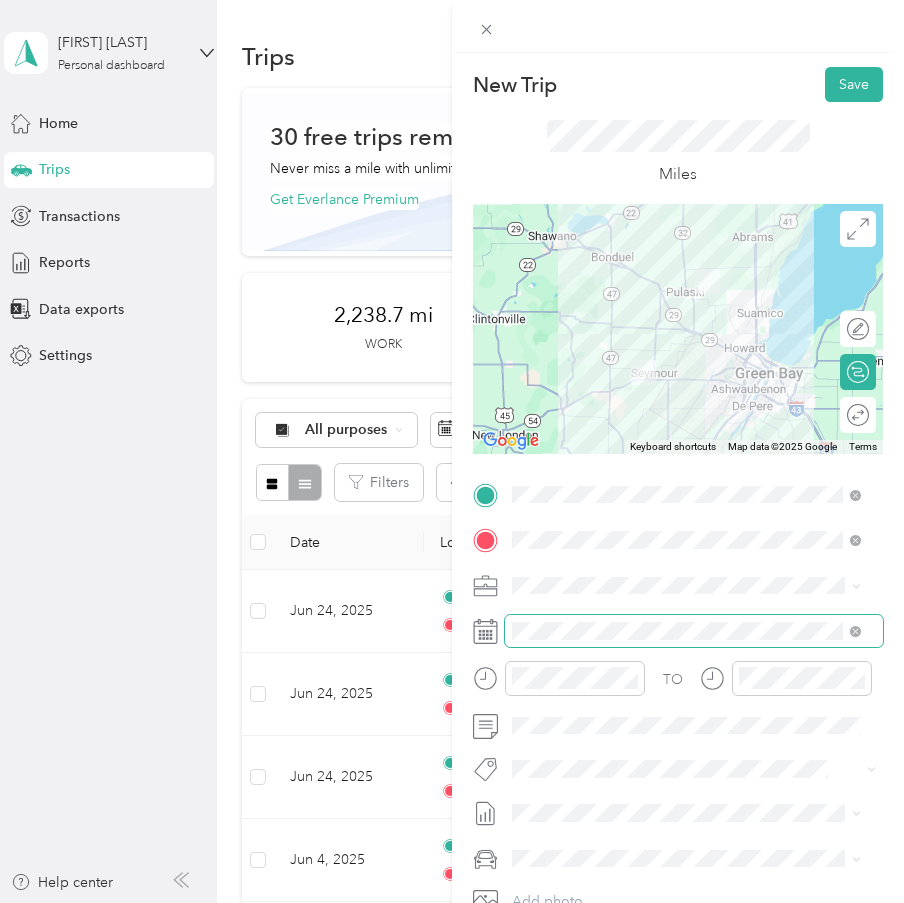 click at bounding box center [694, 631] 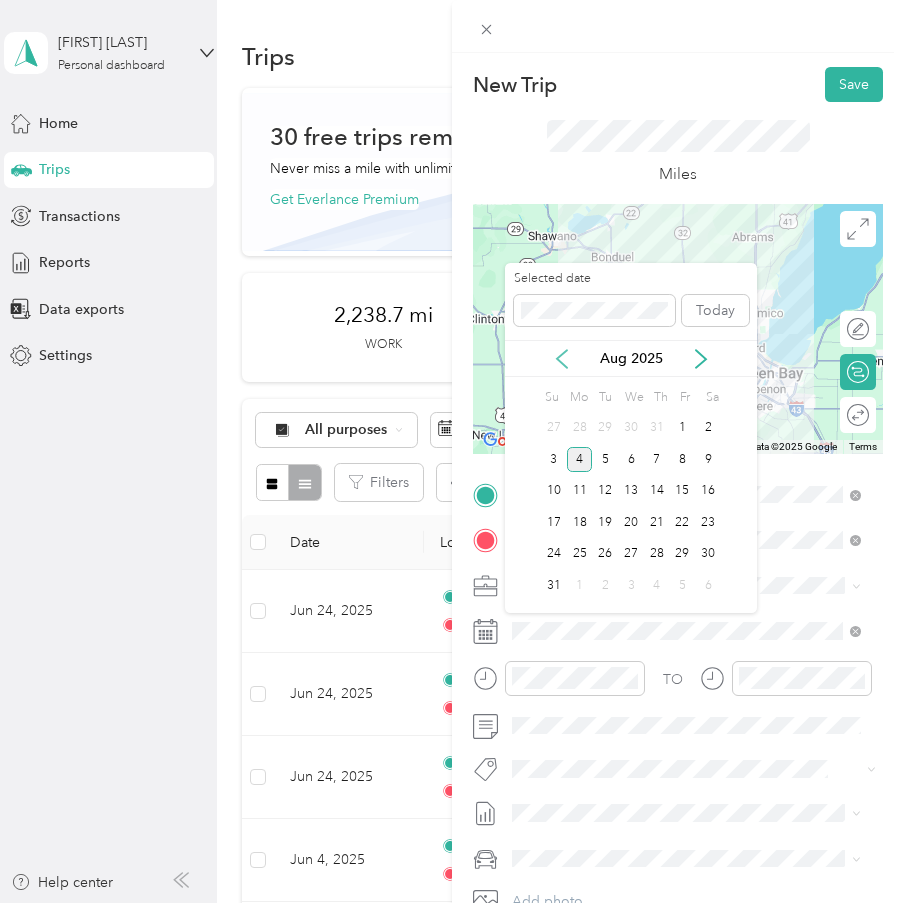 click 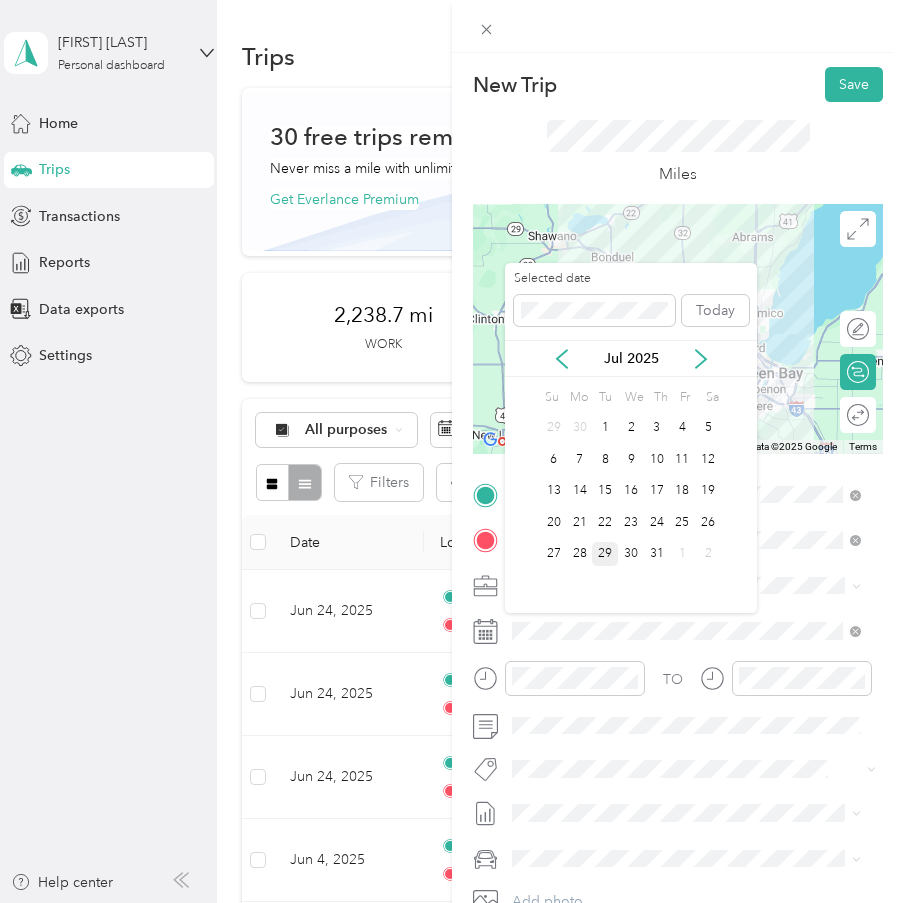 click on "29" at bounding box center [605, 554] 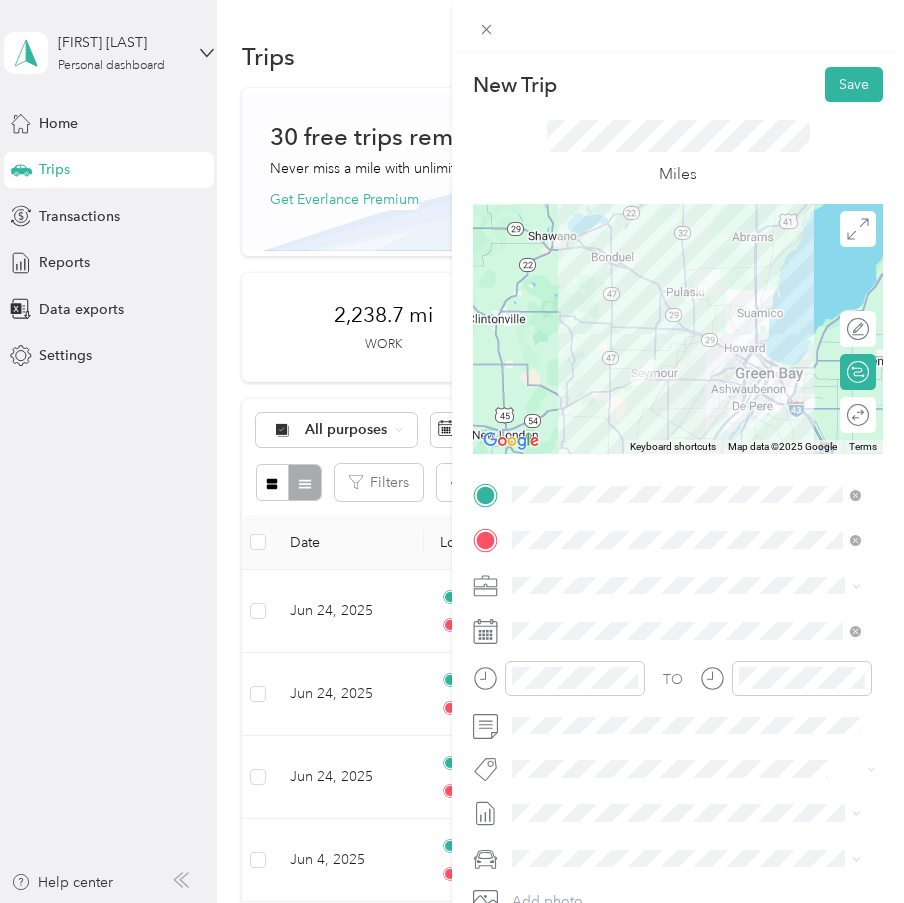 click on "Round trip" at bounding box center (858, 415) 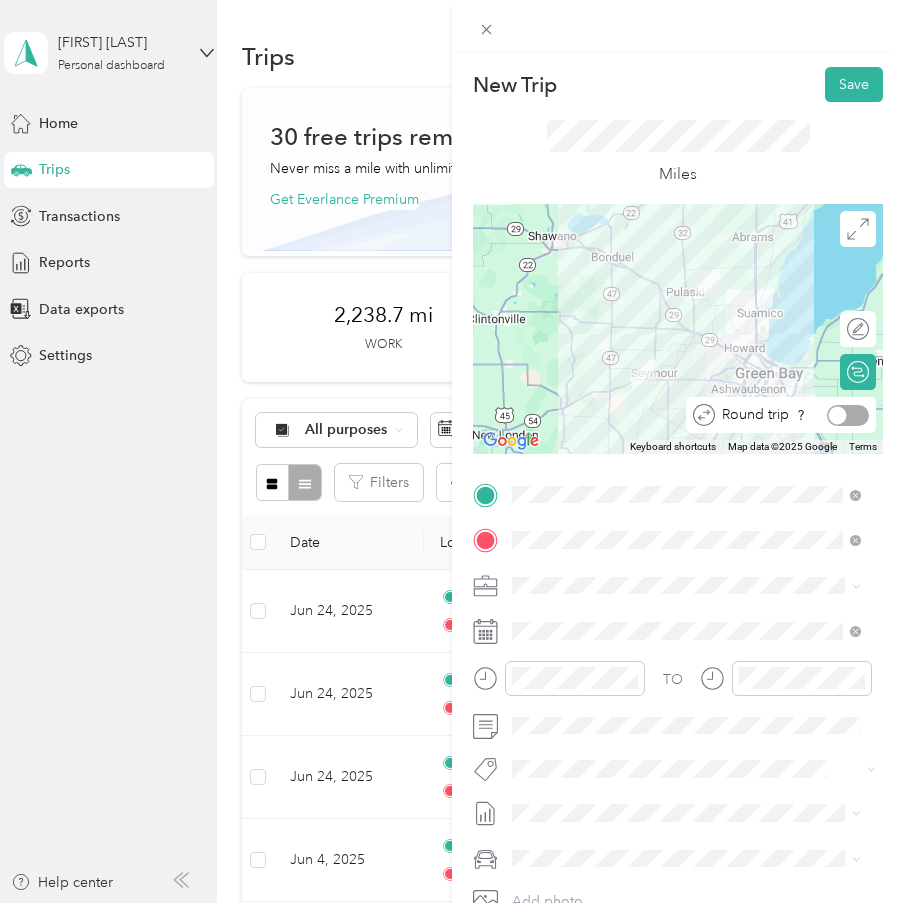 click at bounding box center [848, 415] 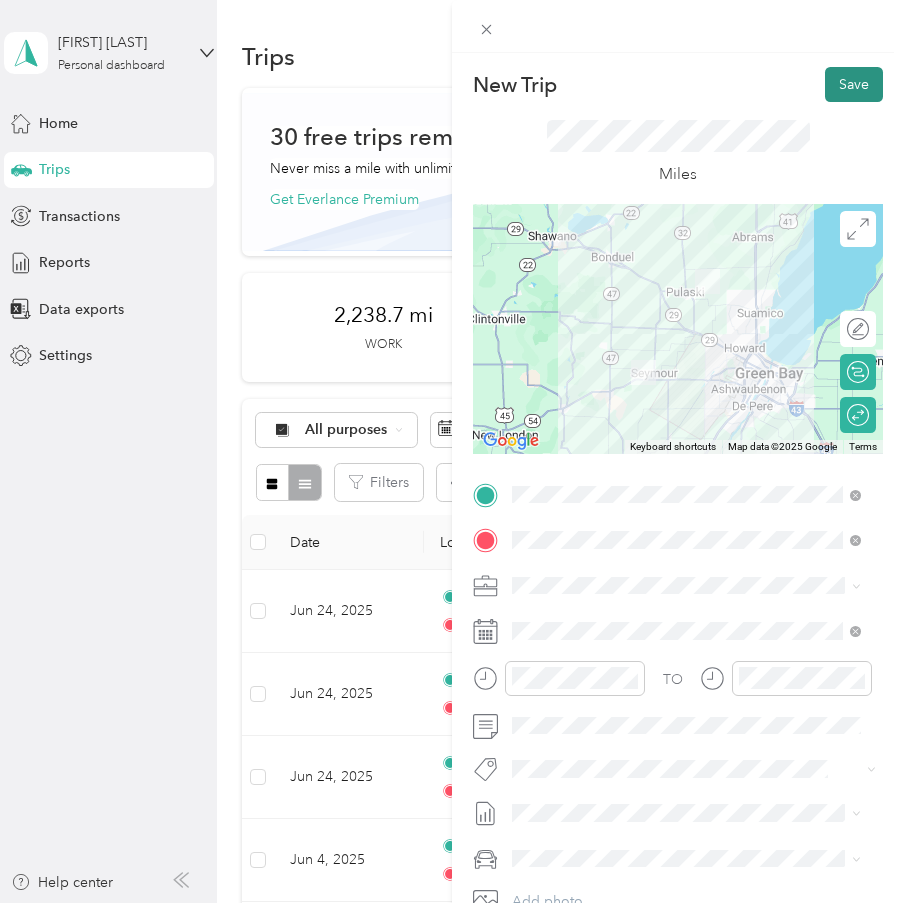 click on "Save" at bounding box center [854, 84] 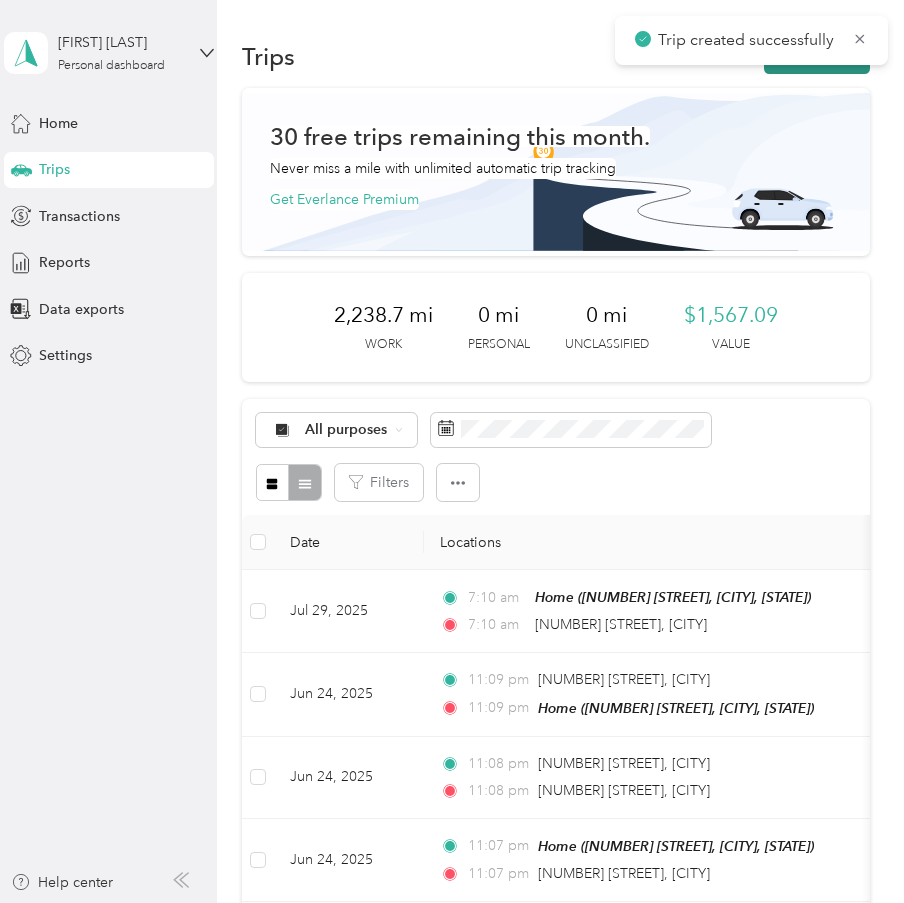 click on "New trip" at bounding box center [817, 56] 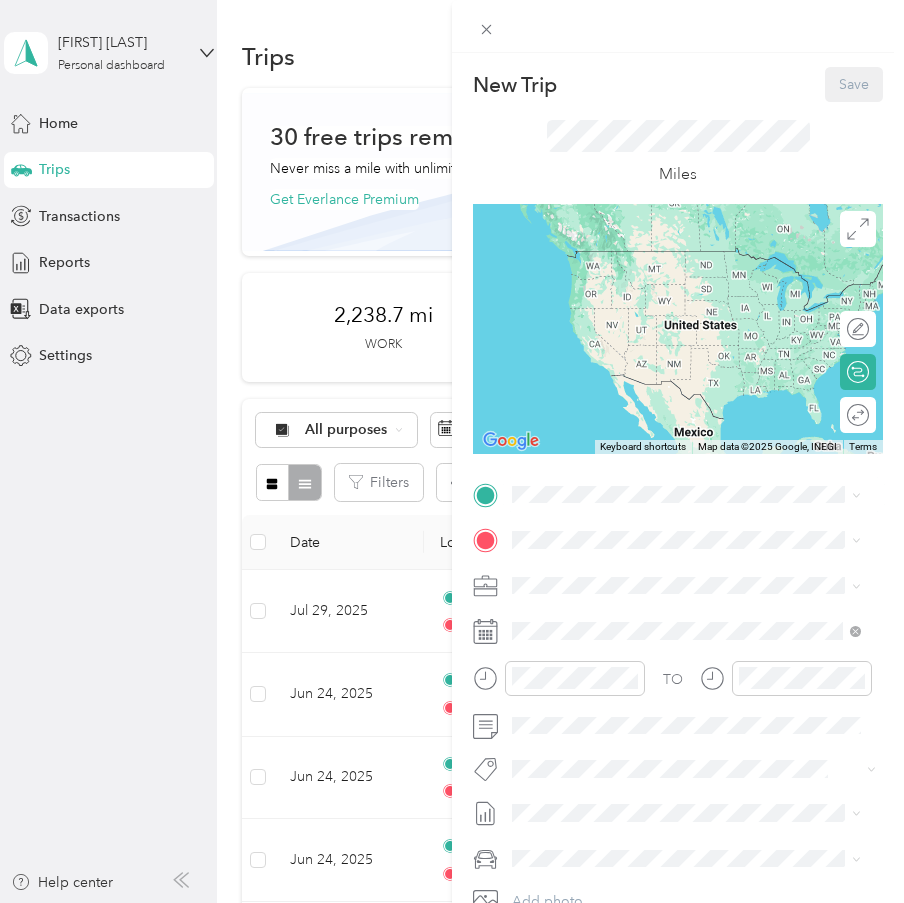 click on "Home [NUMBER] [STREET], [POSTAL_CODE], [CITY], [STATE]" at bounding box center (702, 595) 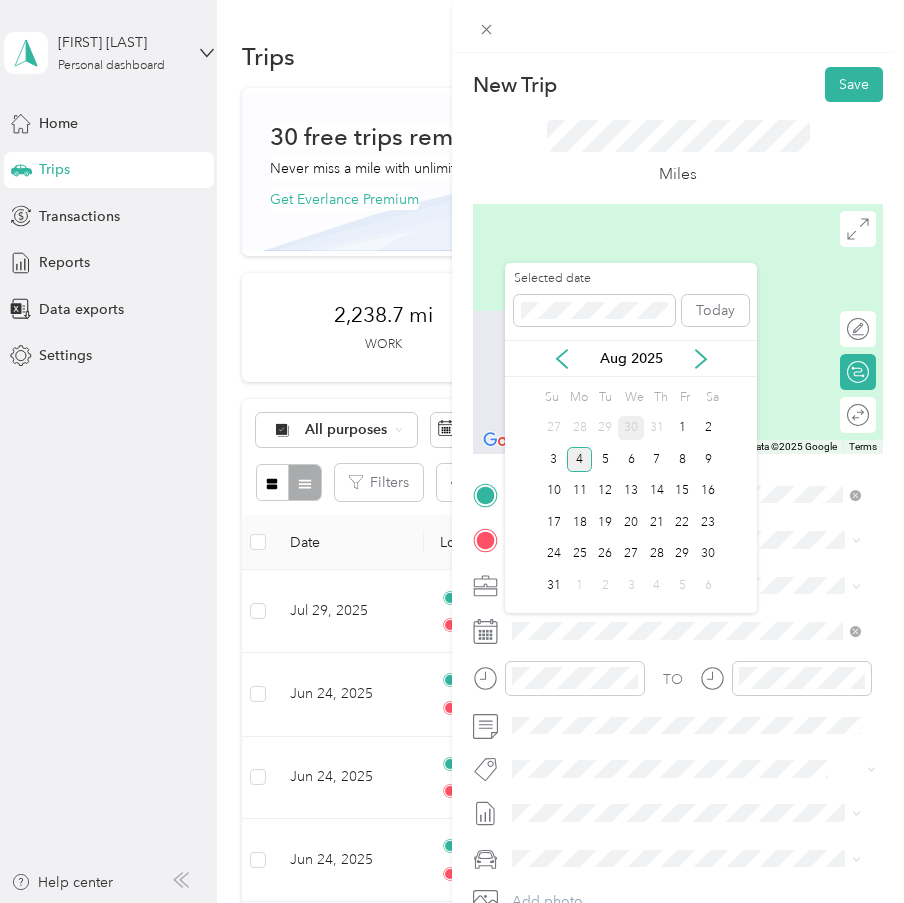click on "30" at bounding box center [631, 428] 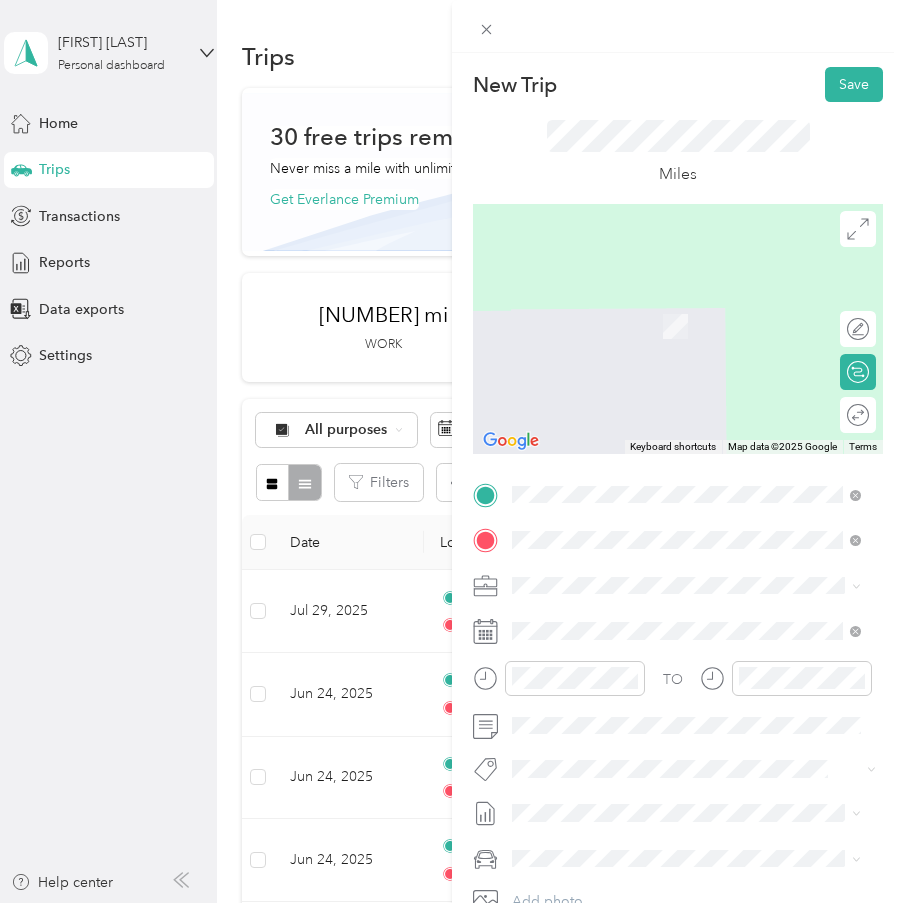 click on "[NUMBER] [STREET]
[CITY], [STATE] [POSTAL_CODE], [COUNTRY]" at bounding box center (694, 620) 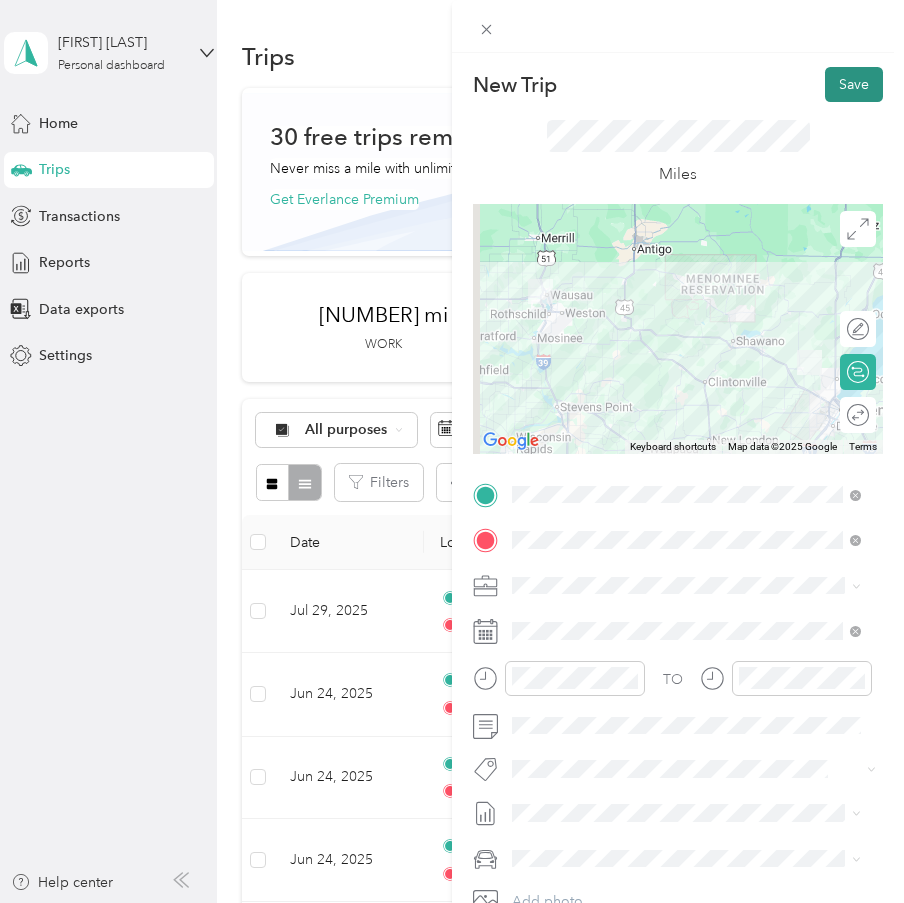 click on "Save" at bounding box center [854, 84] 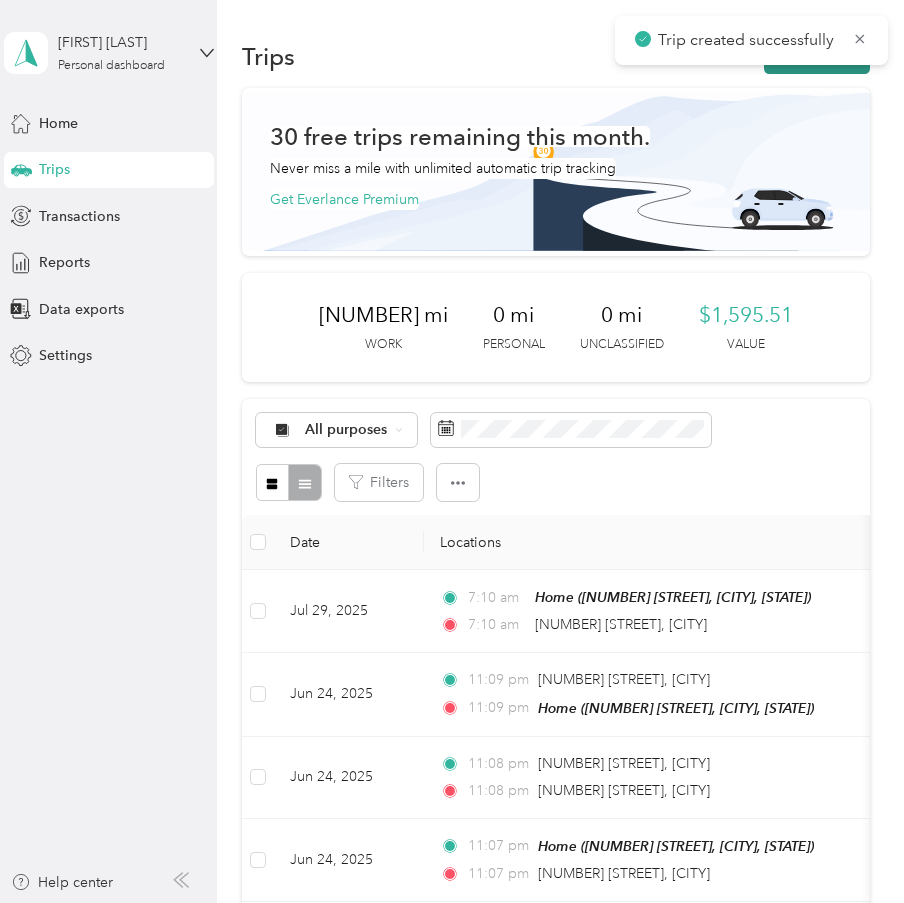 click on "New trip" at bounding box center [817, 56] 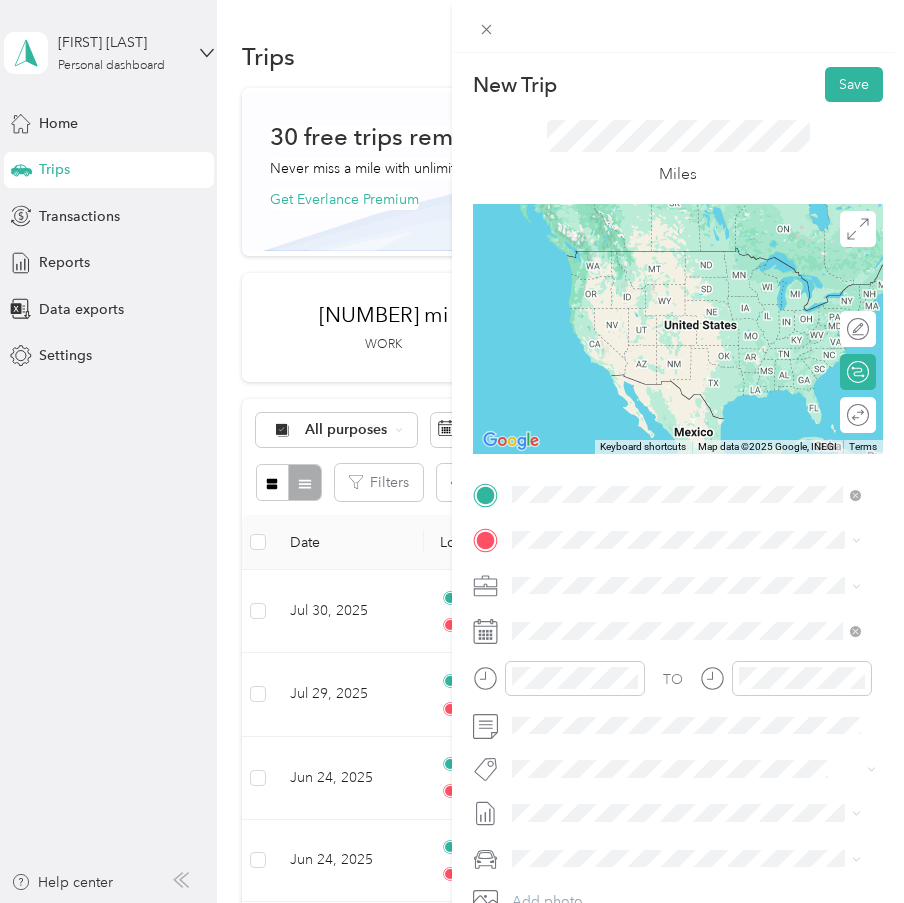 click on "[NUMBER] [STREET]
[CITY], [STATE] [POSTAL_CODE], [COUNTRY]" at bounding box center (694, 575) 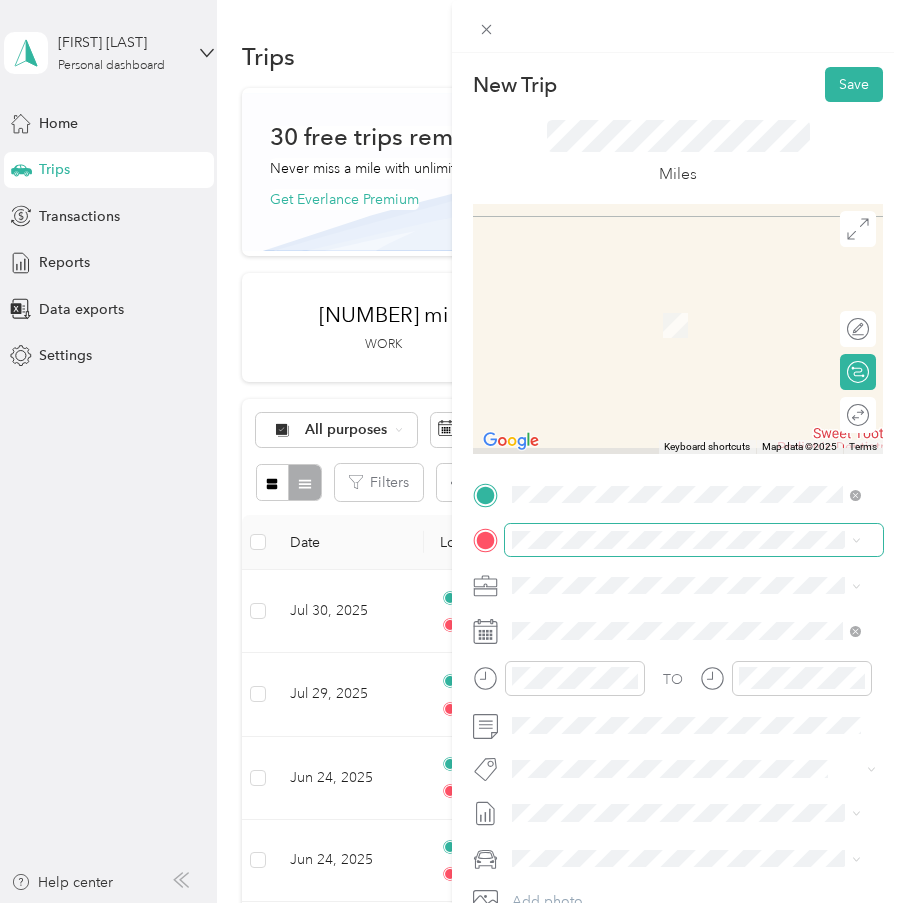 click at bounding box center [694, 540] 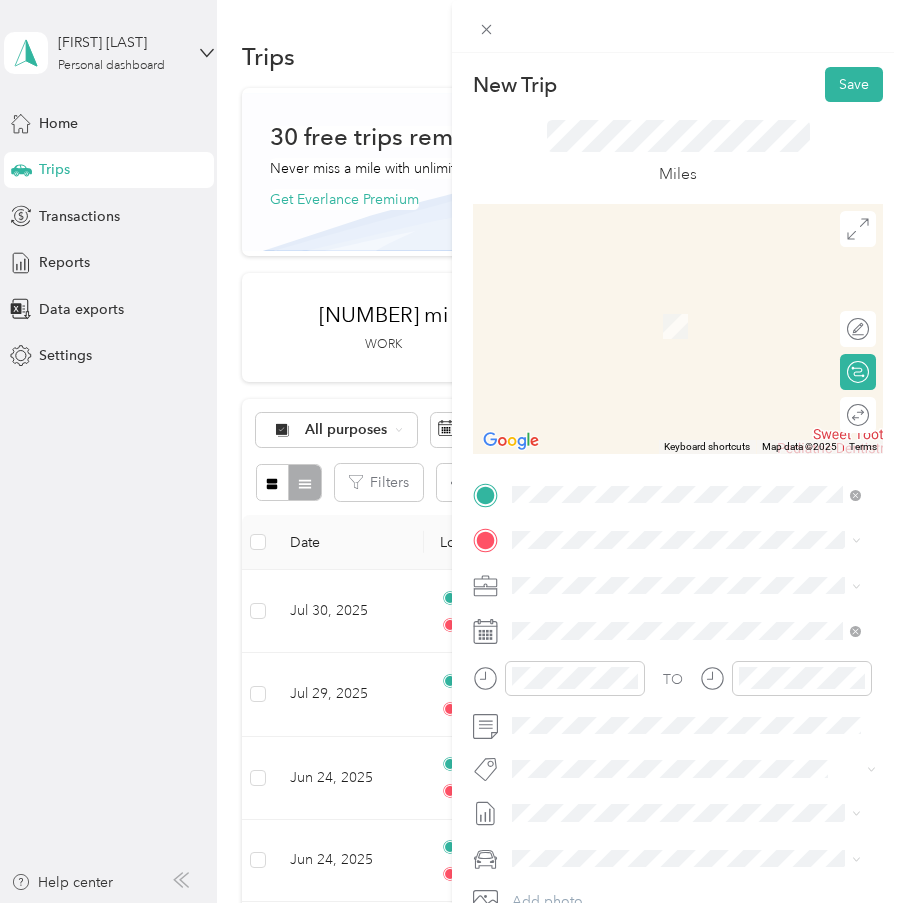 click on "[STREET]
[CITY], [STATE] [POSTAL_CODE], [COUNTRY]" at bounding box center (694, 618) 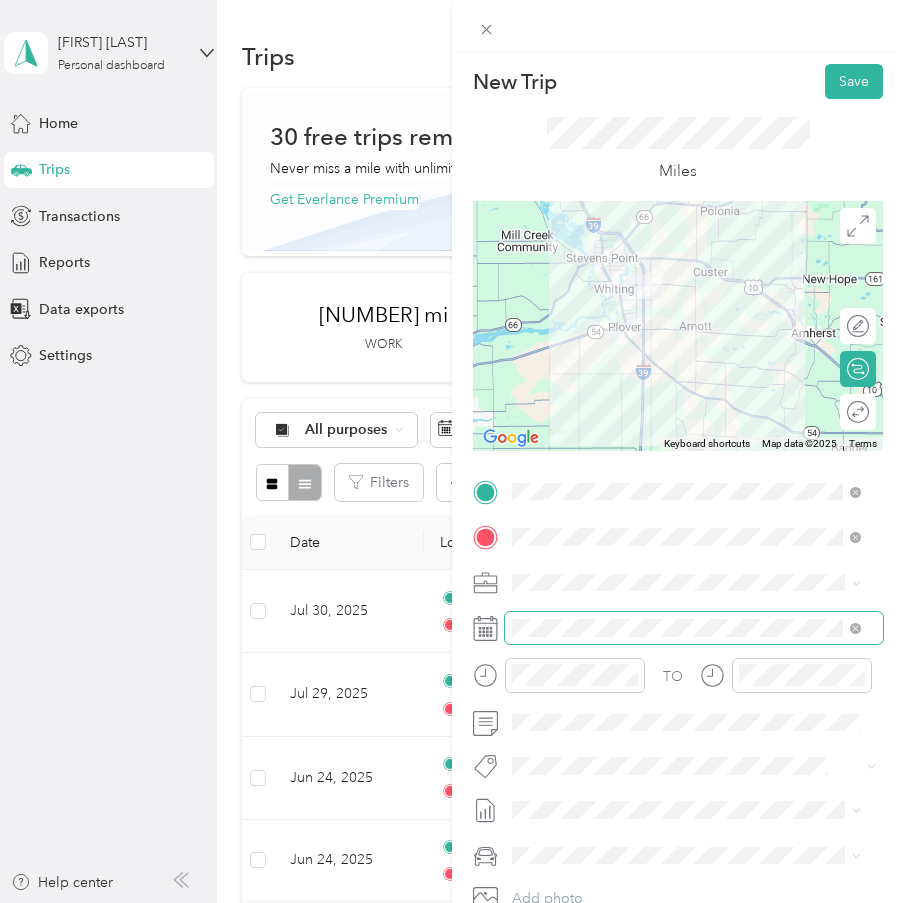 scroll, scrollTop: 4, scrollLeft: 0, axis: vertical 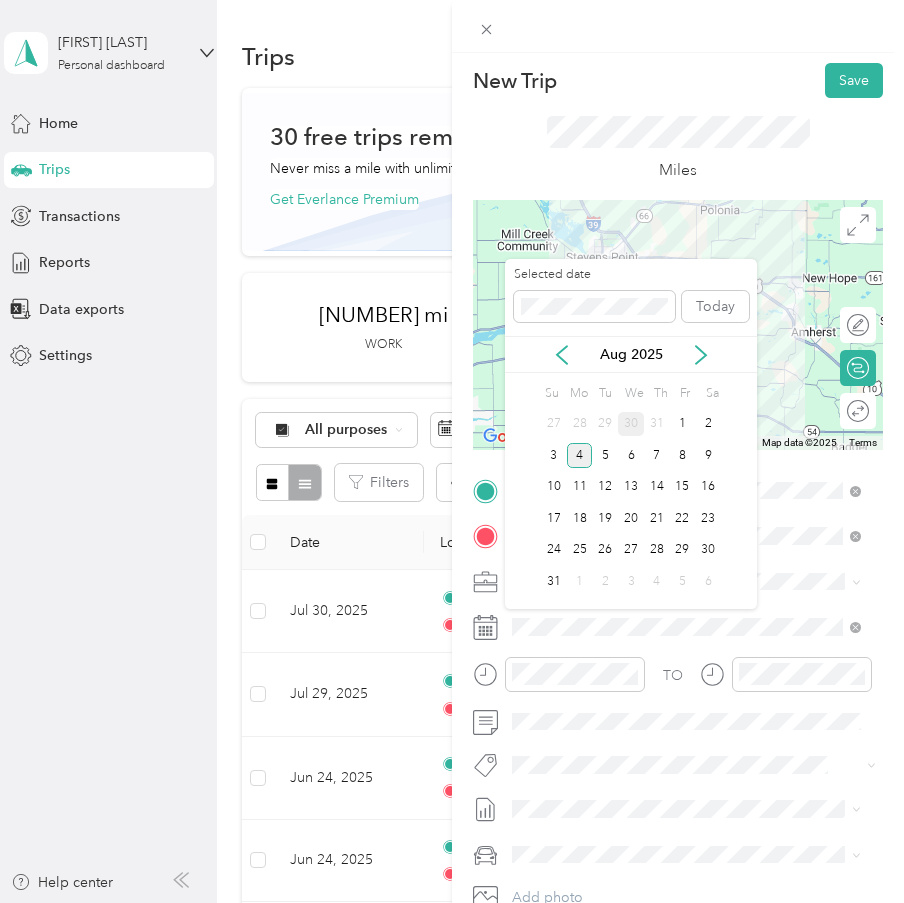 click on "30" at bounding box center [631, 424] 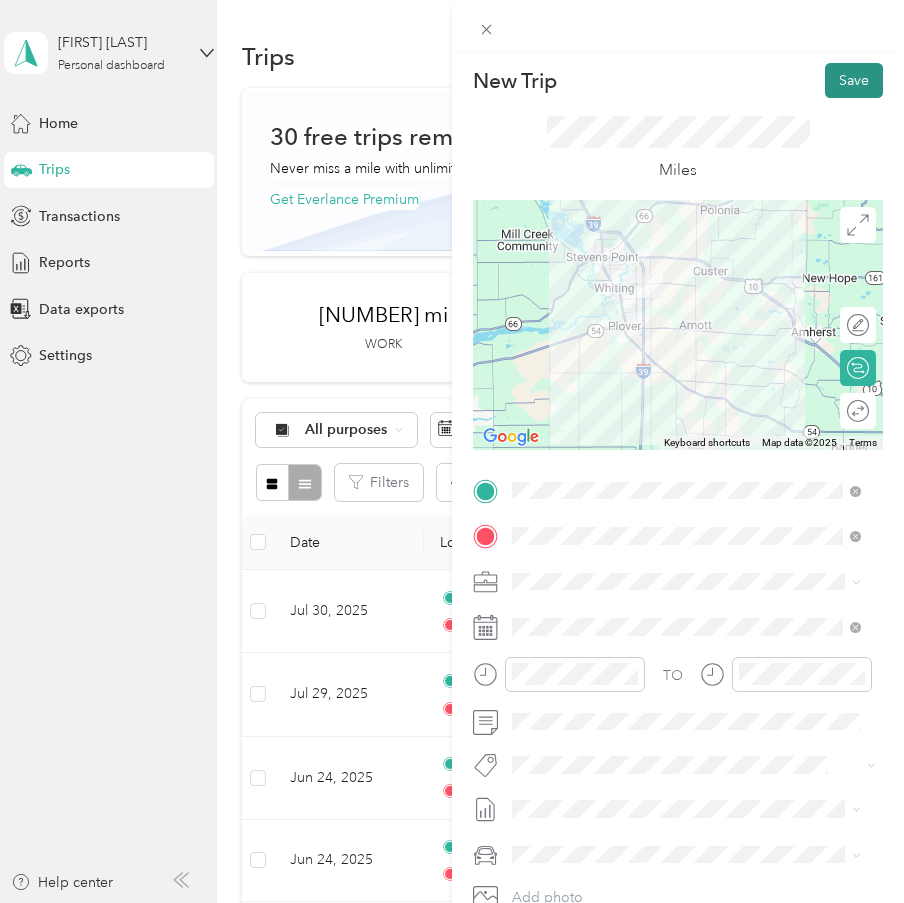 click on "Save" at bounding box center (854, 80) 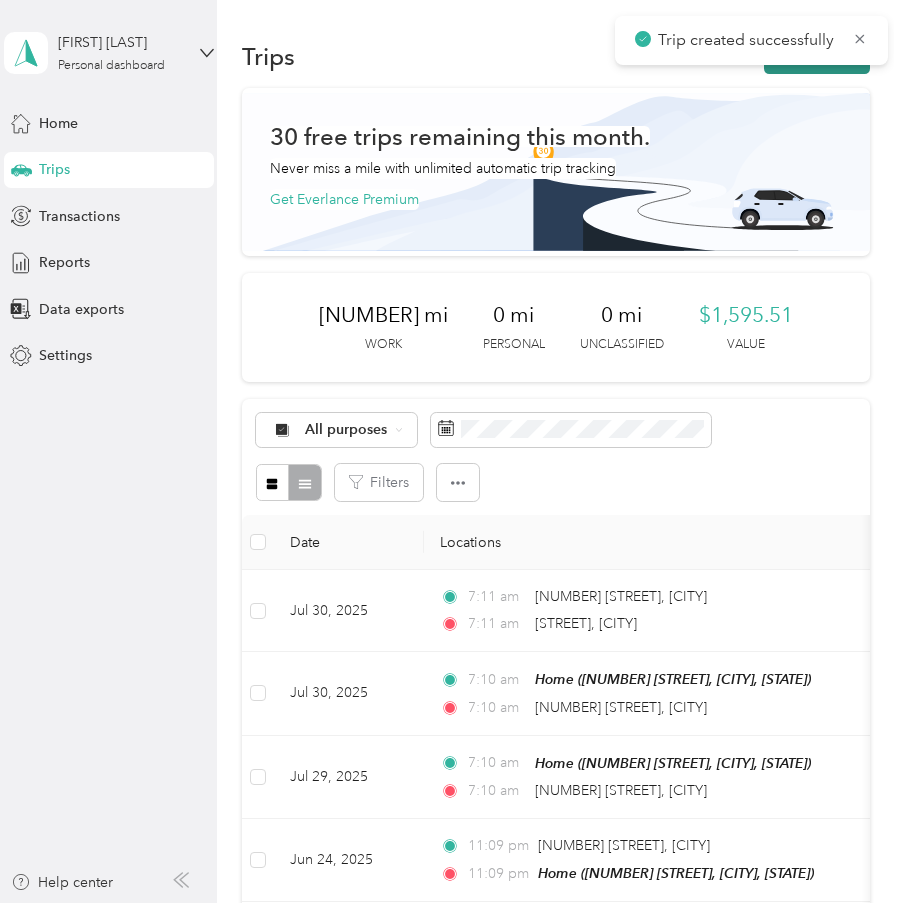 click on "New trip" at bounding box center [817, 56] 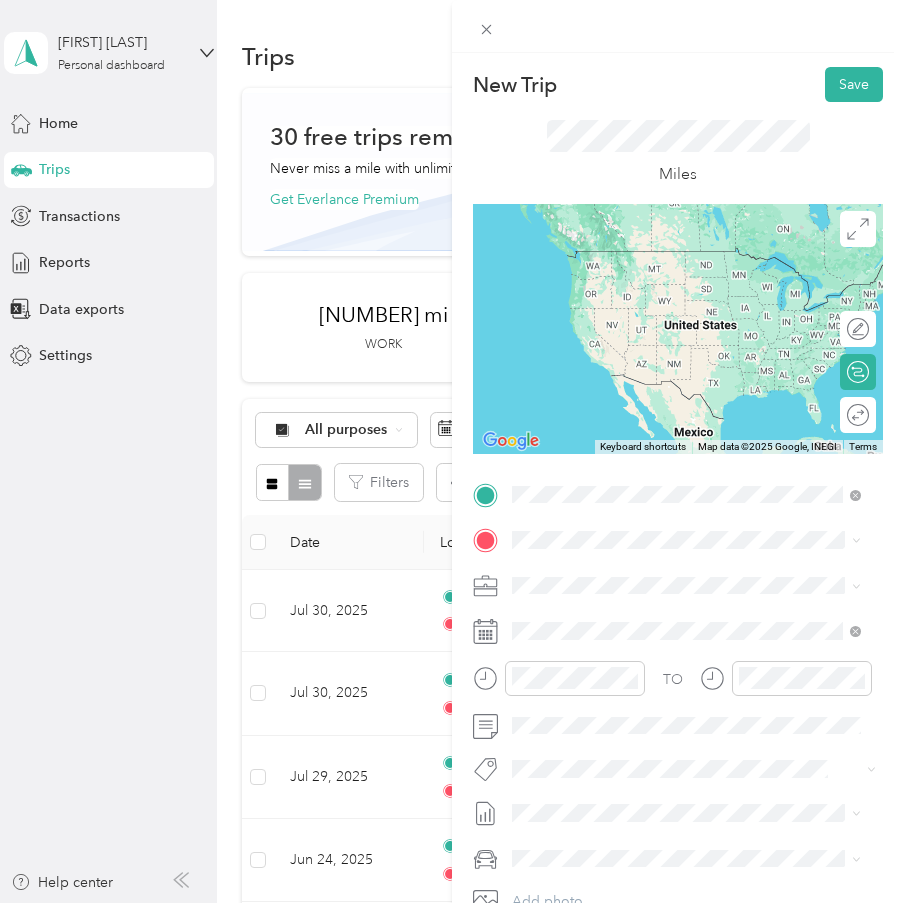 click on "[STREET]
[CITY], [STATE] [POSTAL_CODE], [COUNTRY]" at bounding box center (694, 575) 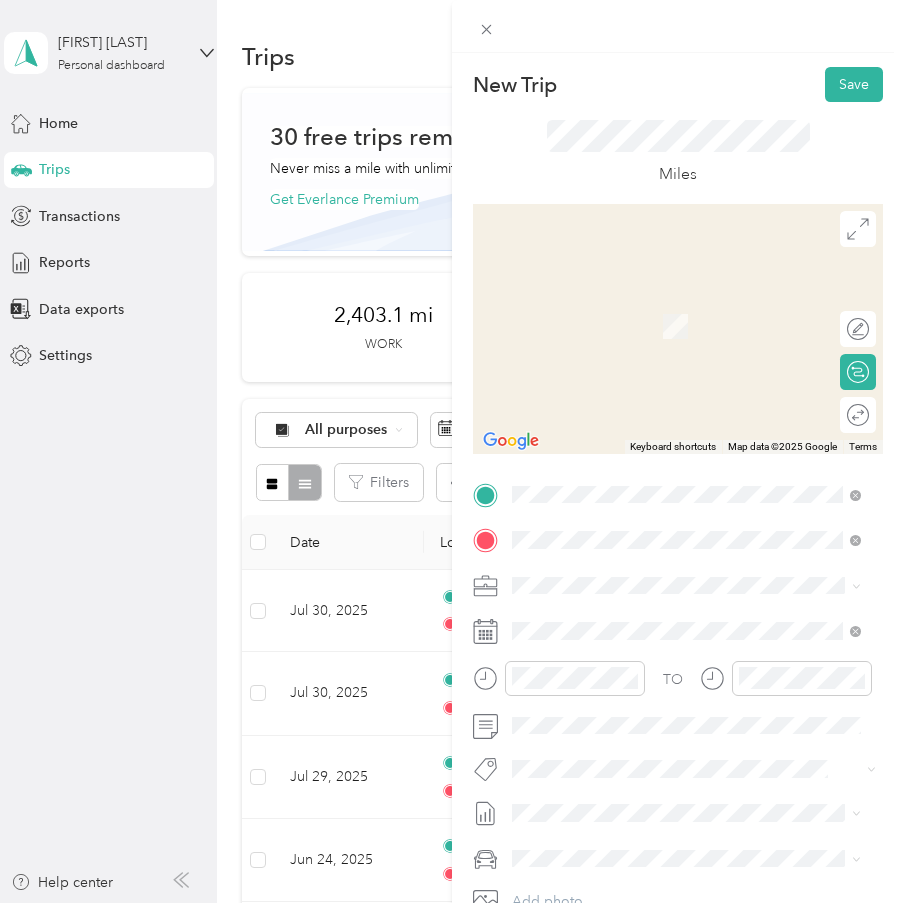 click on "[NUMBER] [STREET]
[CITY], [STATE] [POSTAL_CODE], [COUNTRY]" at bounding box center (694, 620) 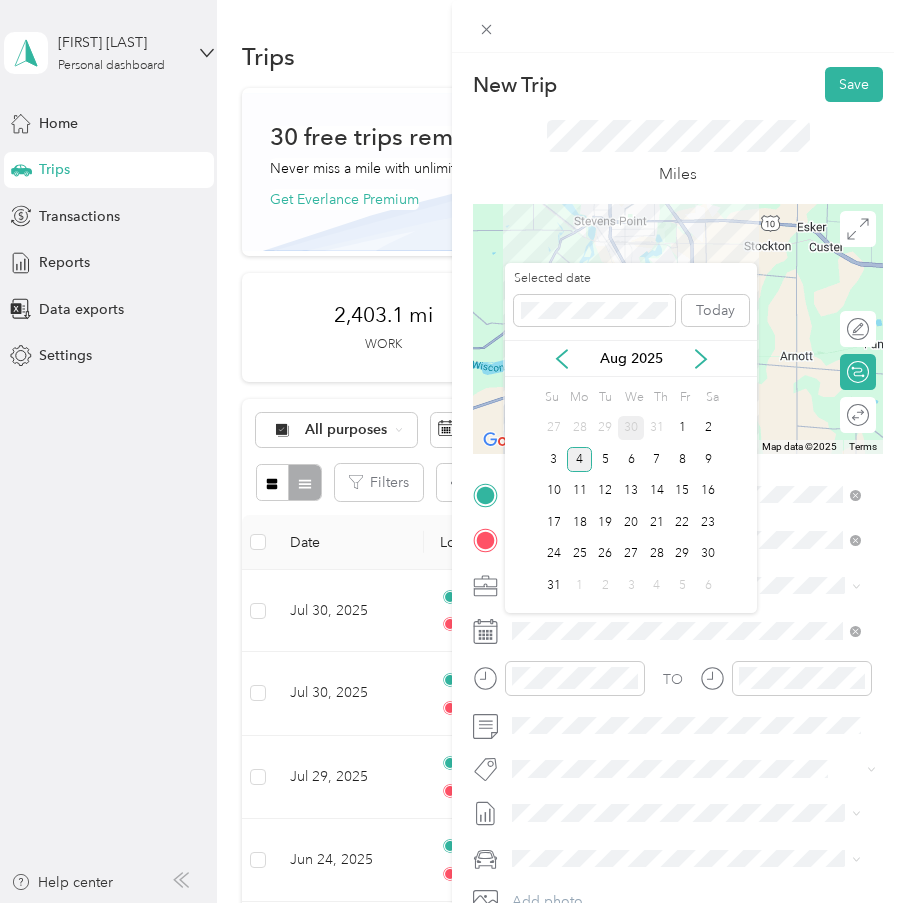 click on "30" at bounding box center (631, 428) 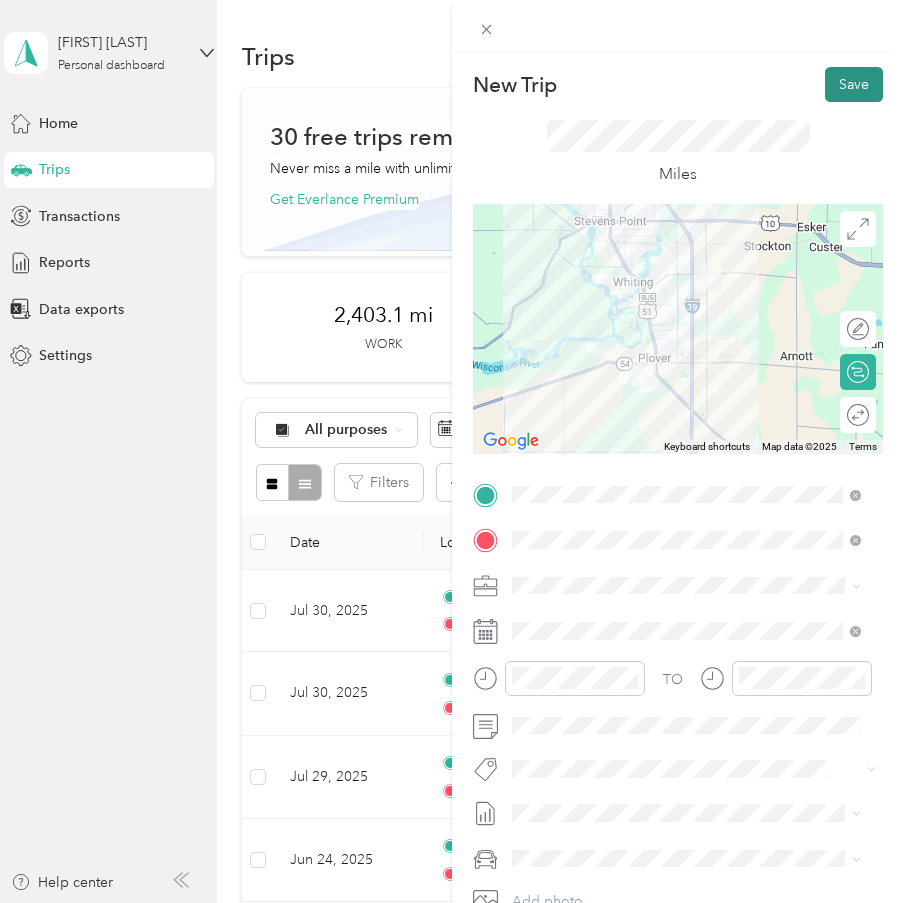 click on "Save" at bounding box center [854, 84] 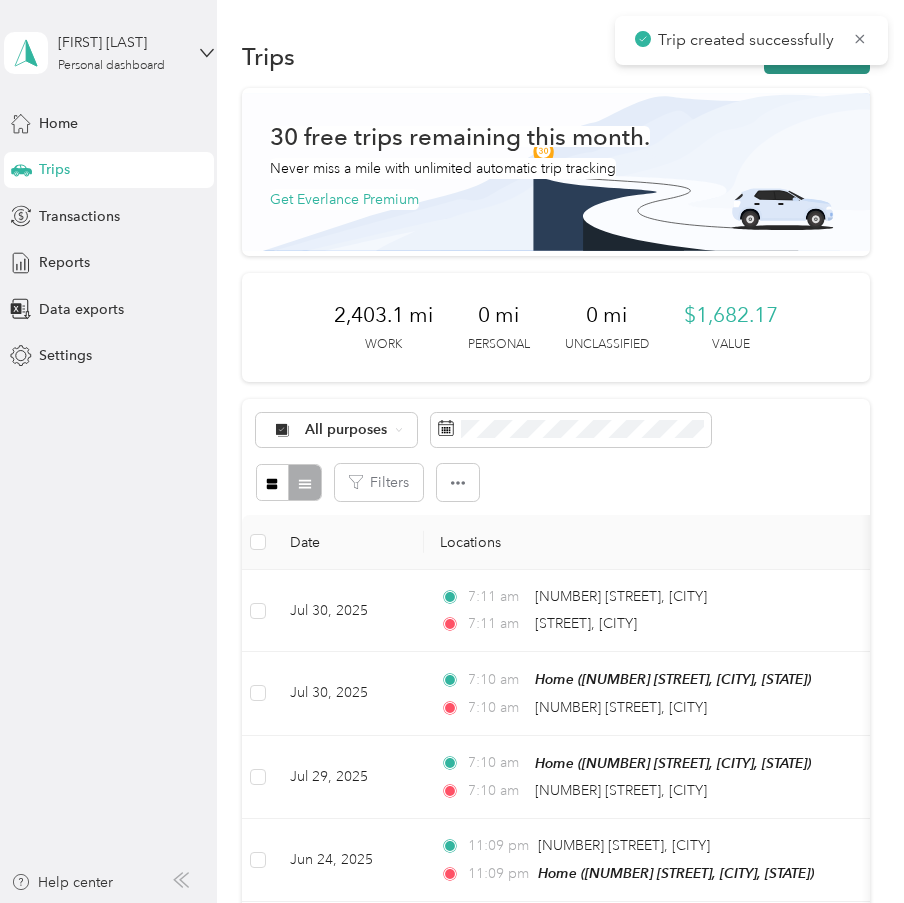 click on "New trip" at bounding box center [817, 56] 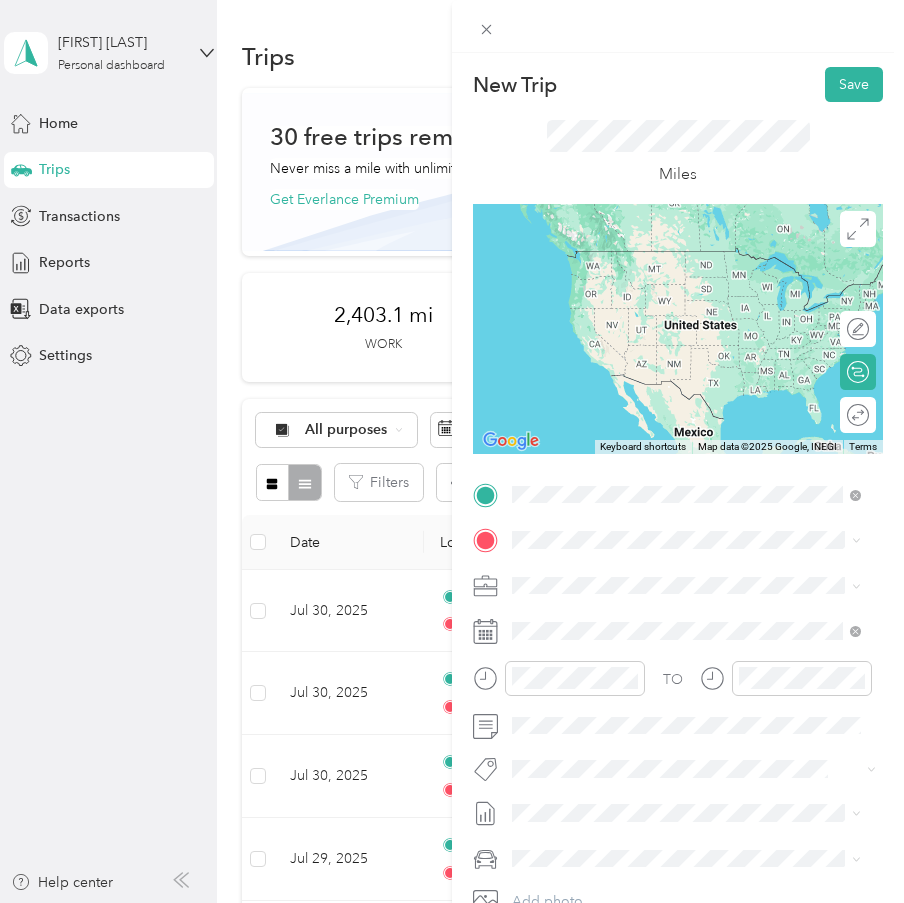 click on "[NUMBER] [STREET]
[CITY], [STATE] [POSTAL_CODE], [COUNTRY]" at bounding box center [694, 575] 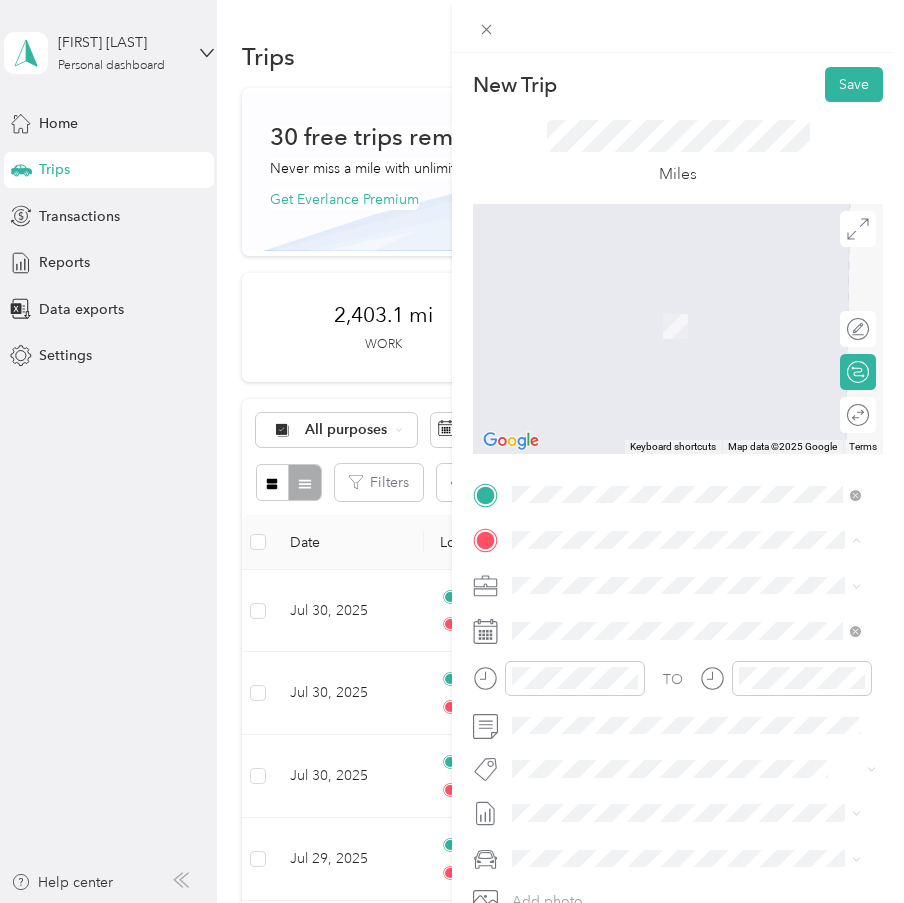 click on "Home [NUMBER] [STREET], [POSTAL_CODE], [CITY], [STATE]" at bounding box center [702, 641] 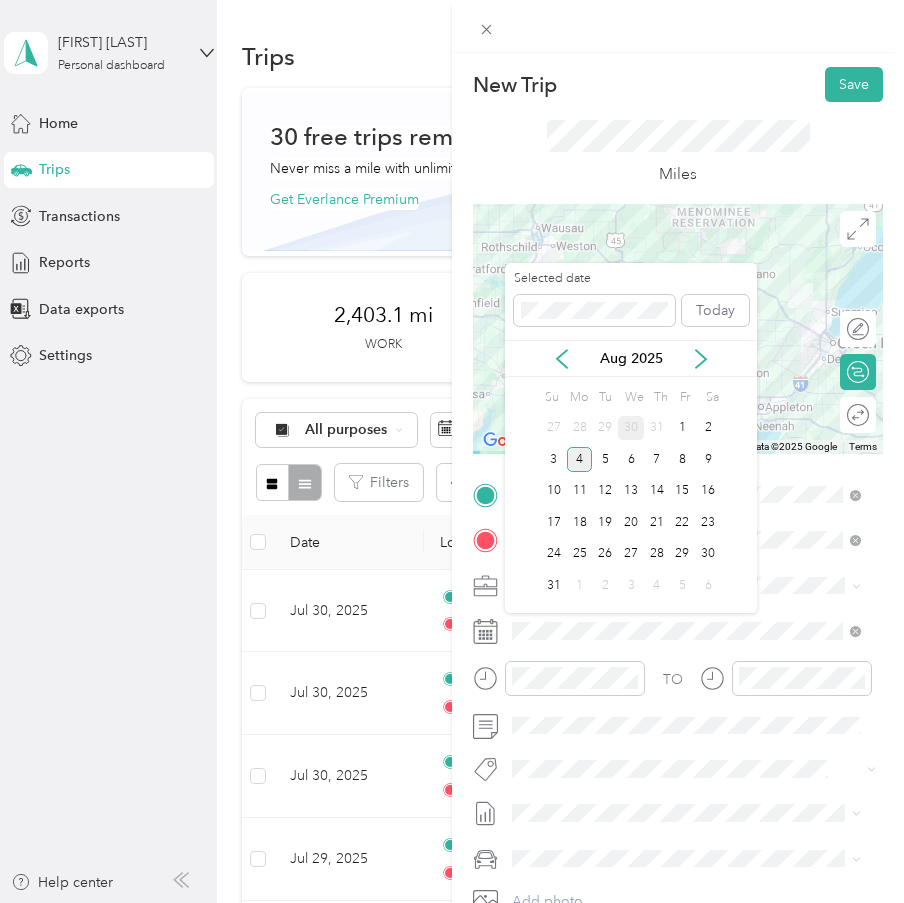 click on "30" at bounding box center (631, 428) 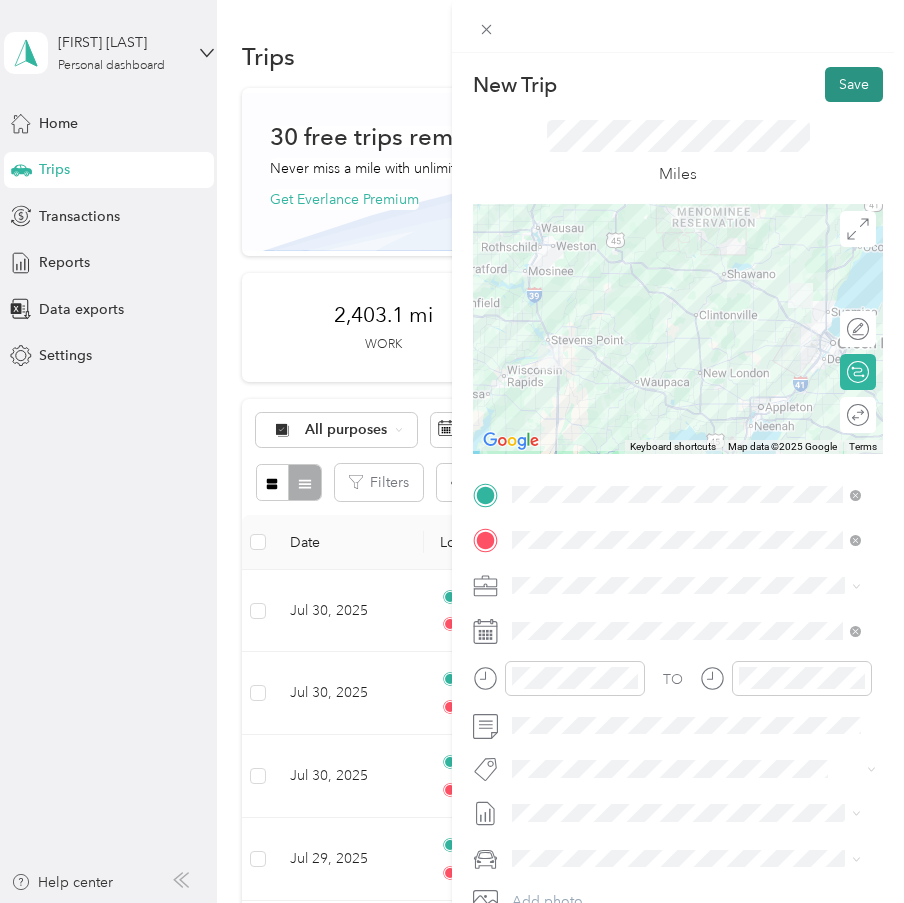 click on "Save" at bounding box center (854, 84) 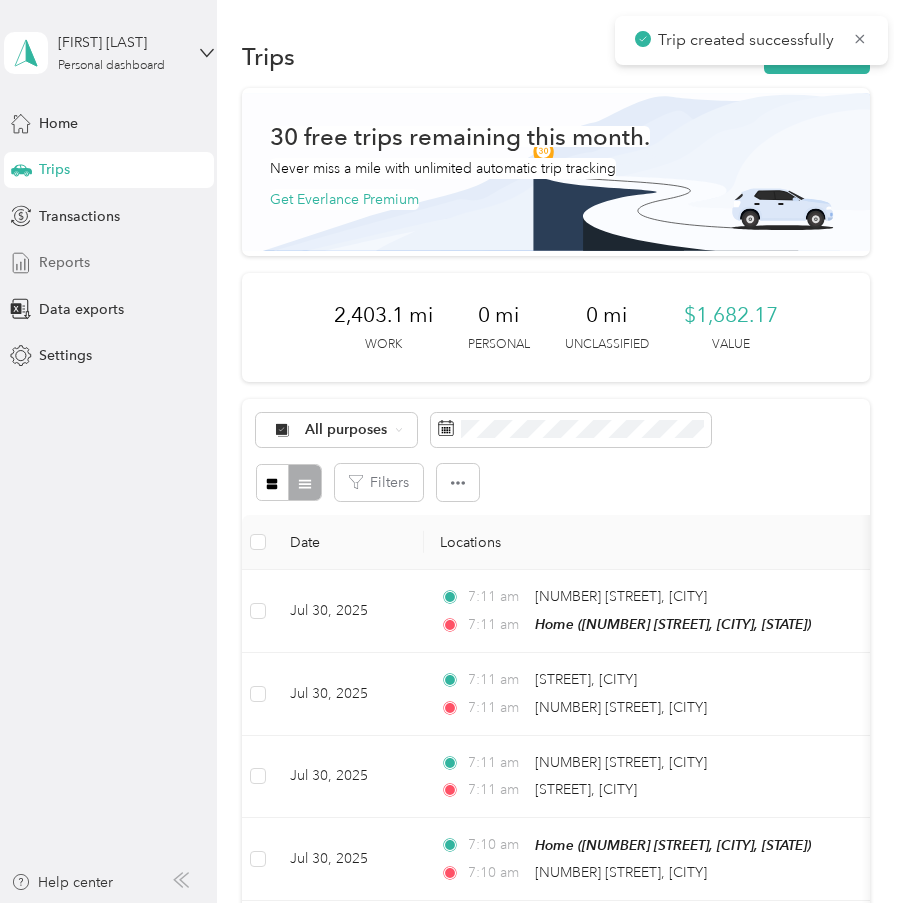 click on "Reports" at bounding box center (109, 263) 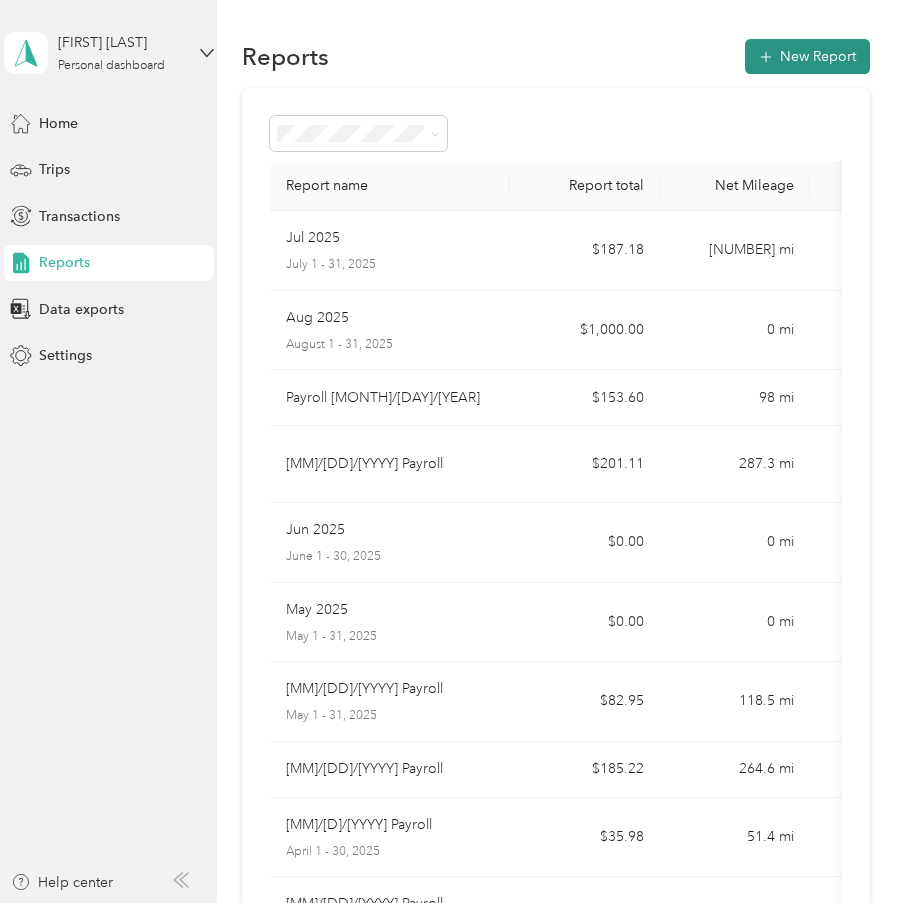 click on "New Report" at bounding box center (807, 56) 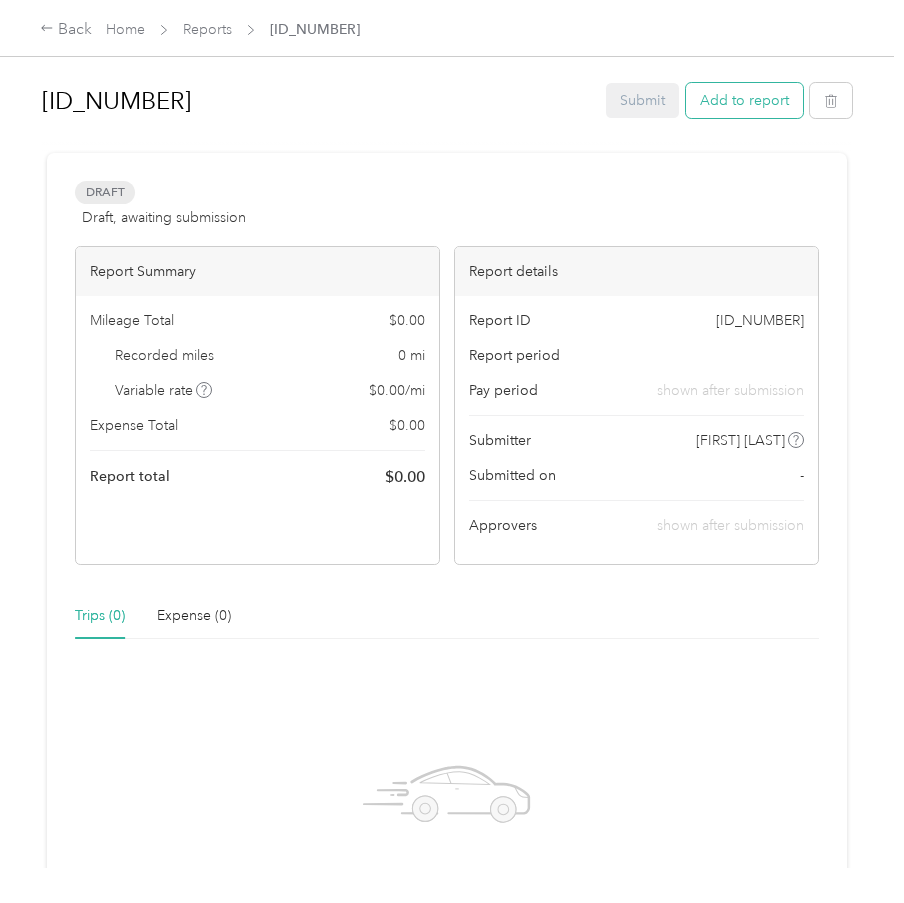 click on "Add to report" at bounding box center [744, 100] 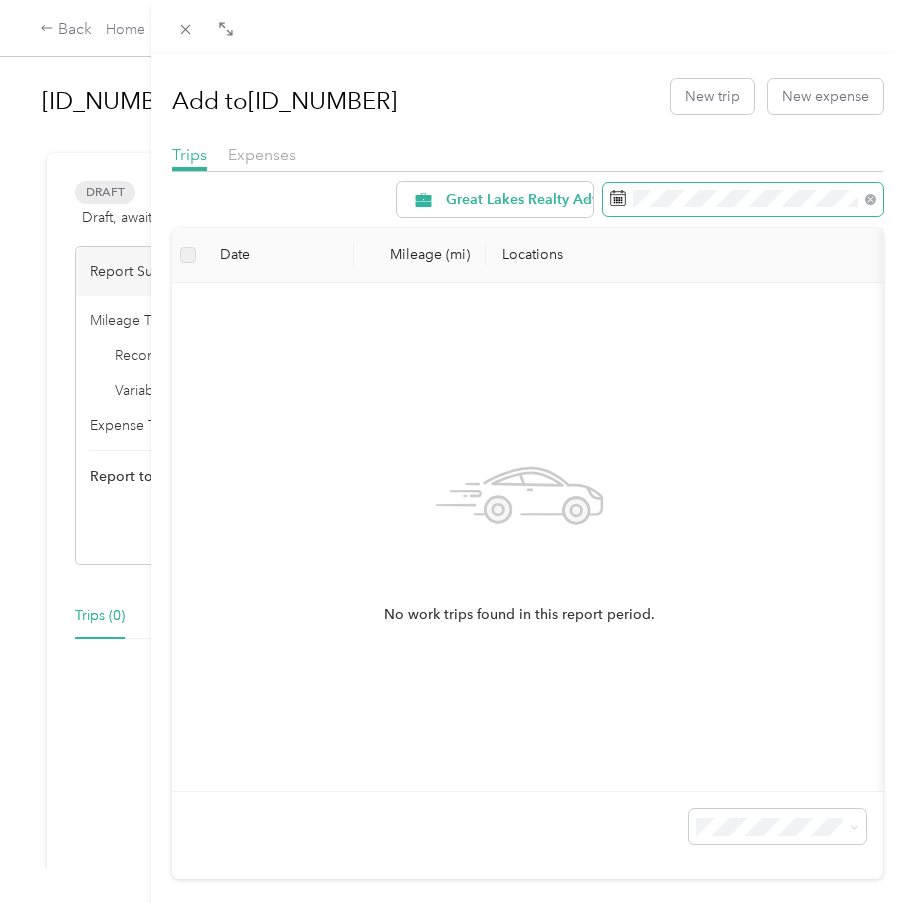click at bounding box center [743, 200] 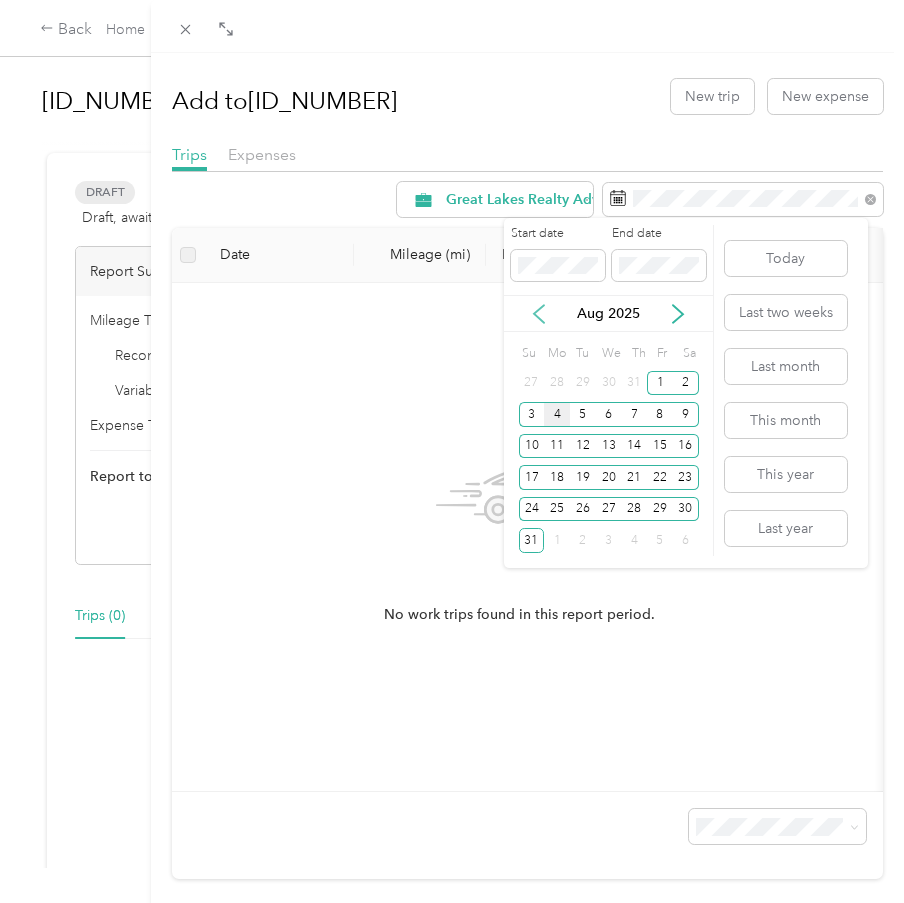 click 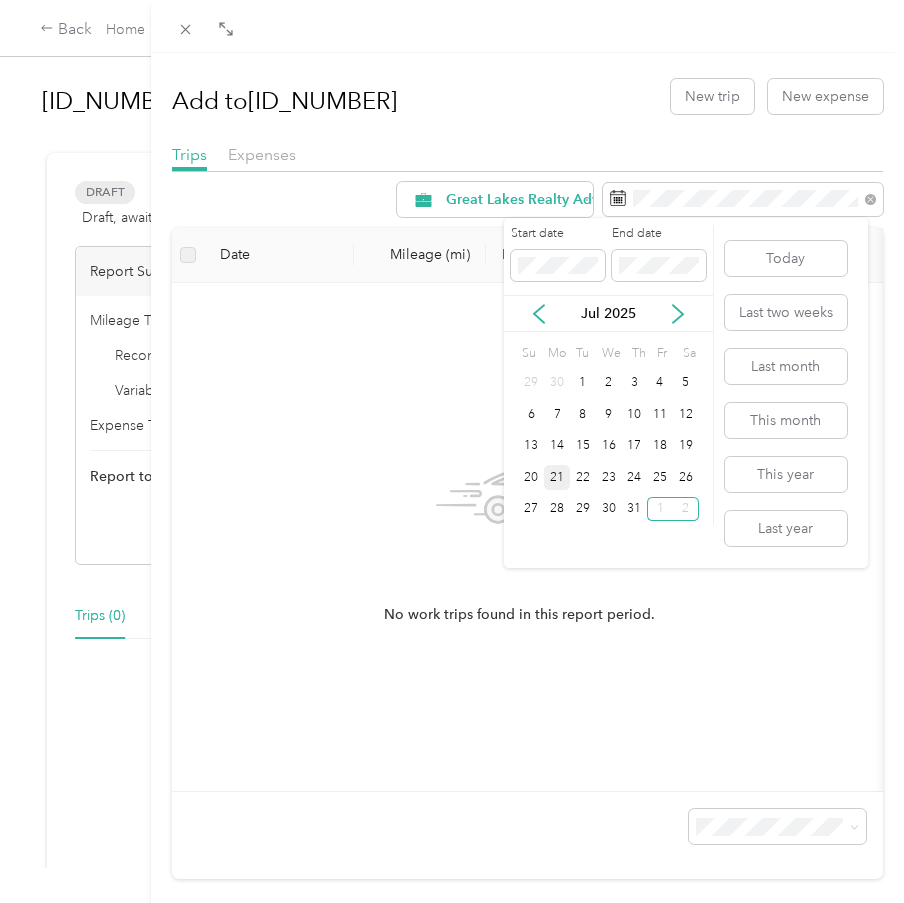 click on "21" at bounding box center [557, 477] 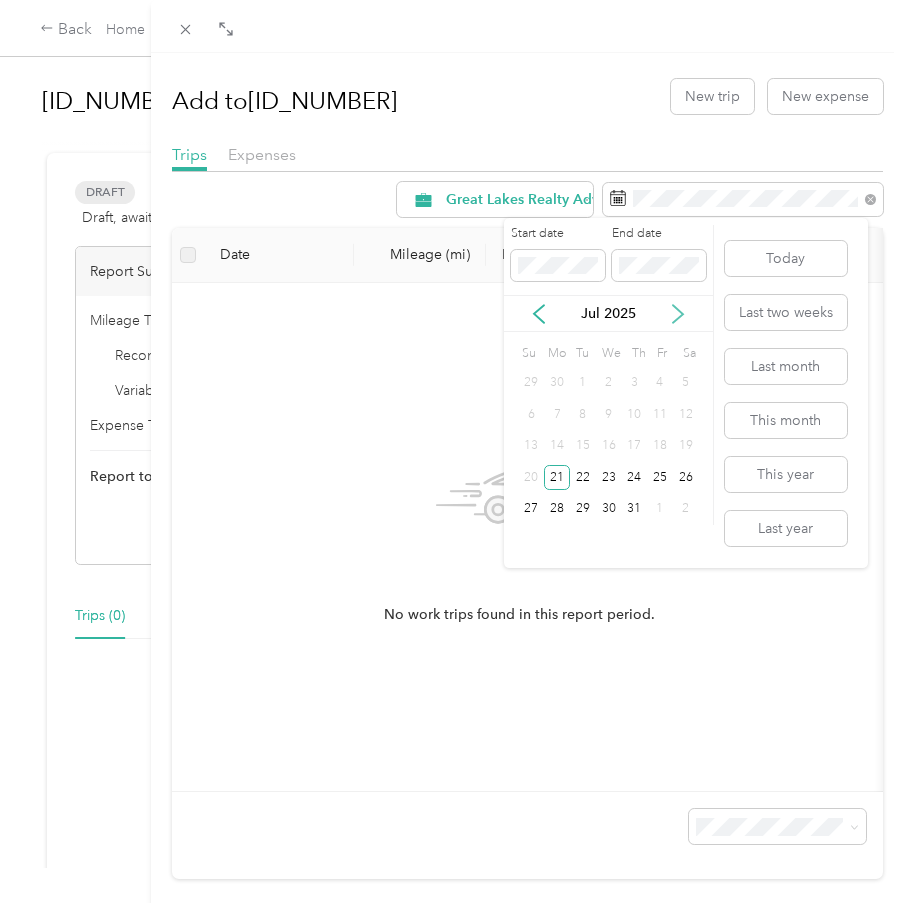 click 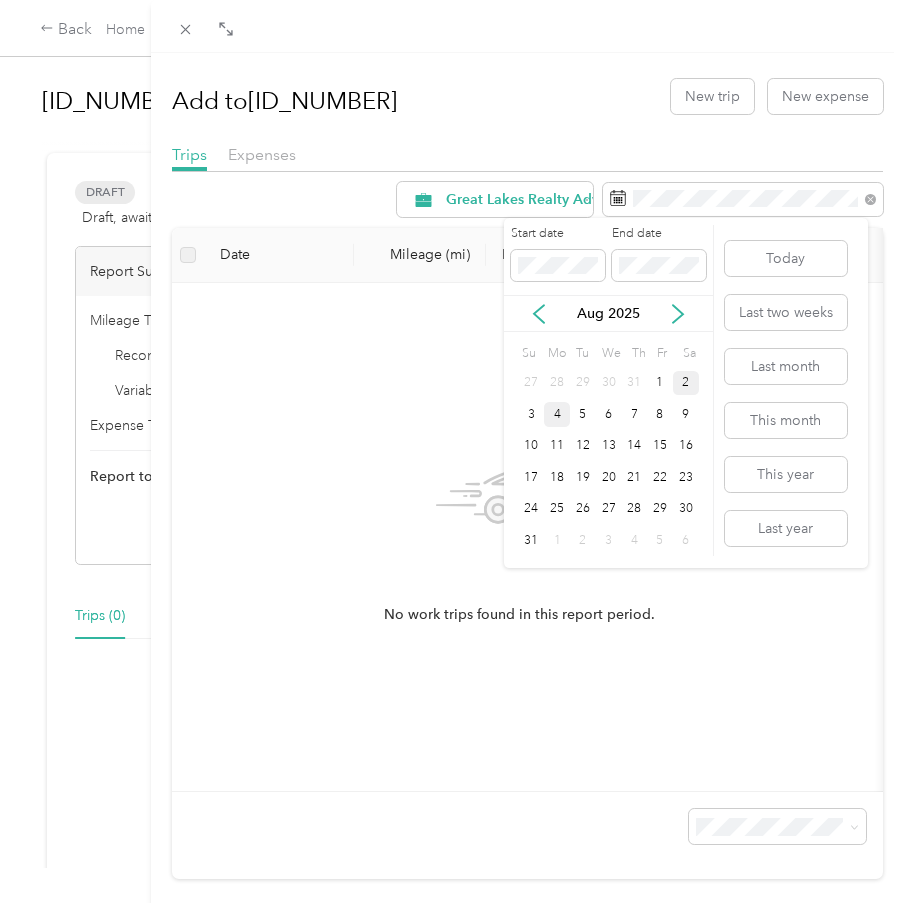click on "2" at bounding box center (686, 383) 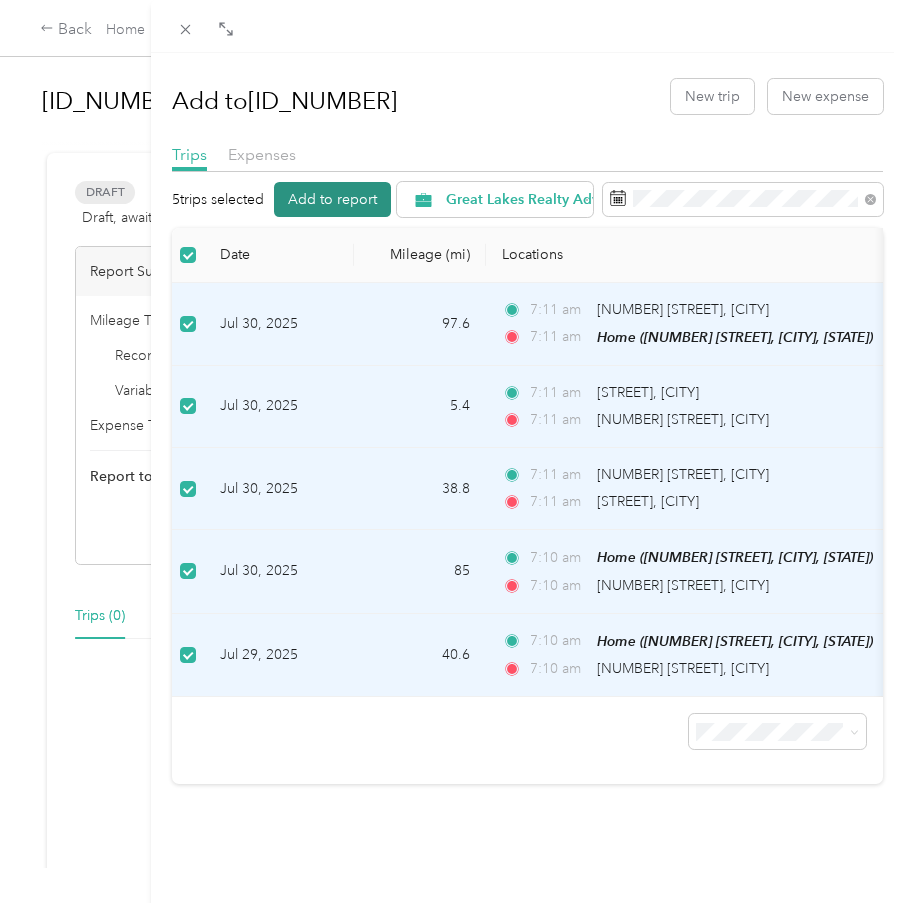 click on "Add to report" at bounding box center [332, 199] 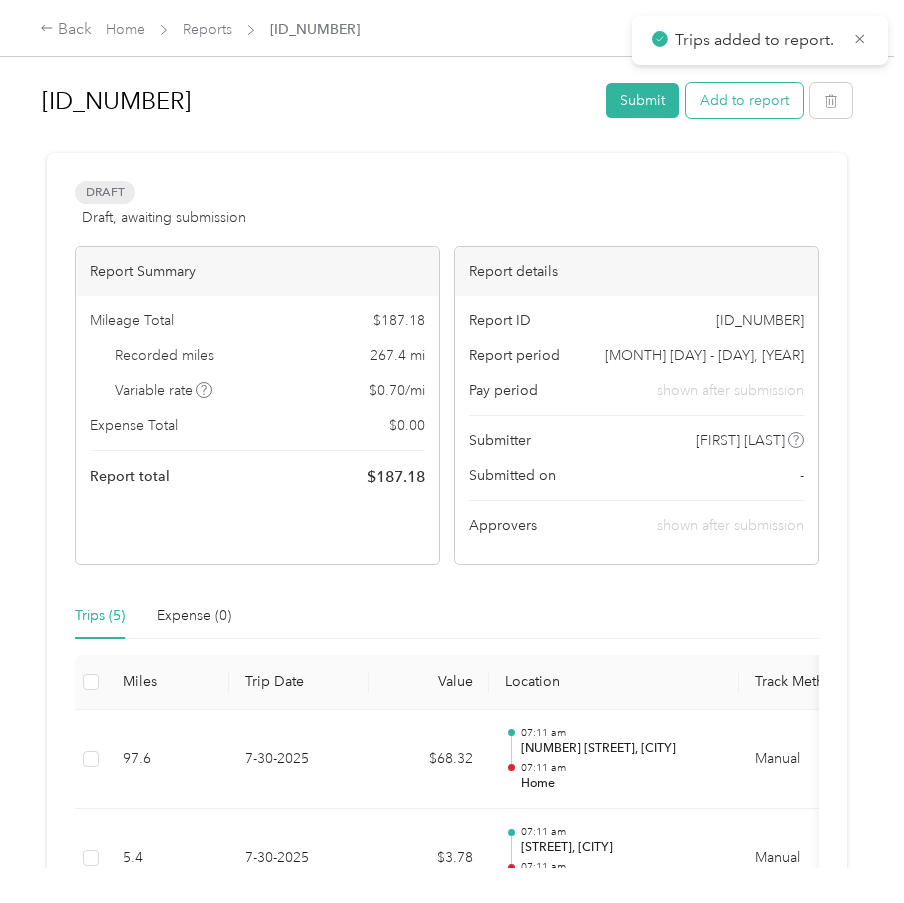 click on "Add to report" at bounding box center [744, 100] 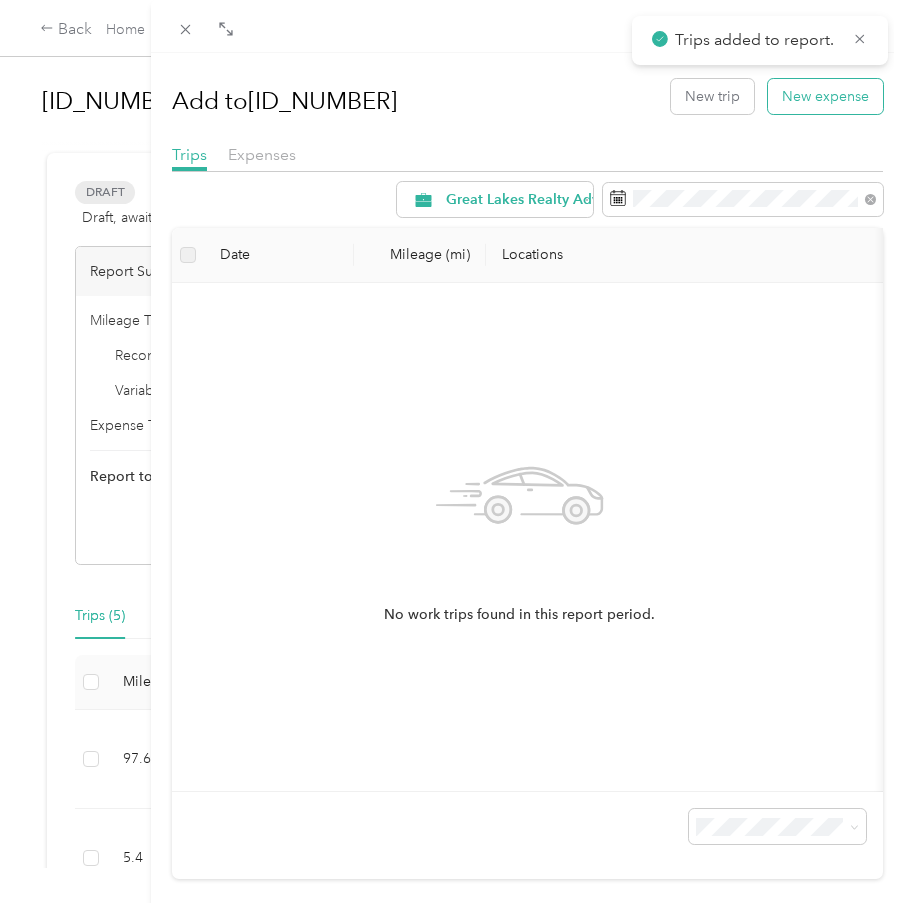 click on "New expense" at bounding box center (825, 96) 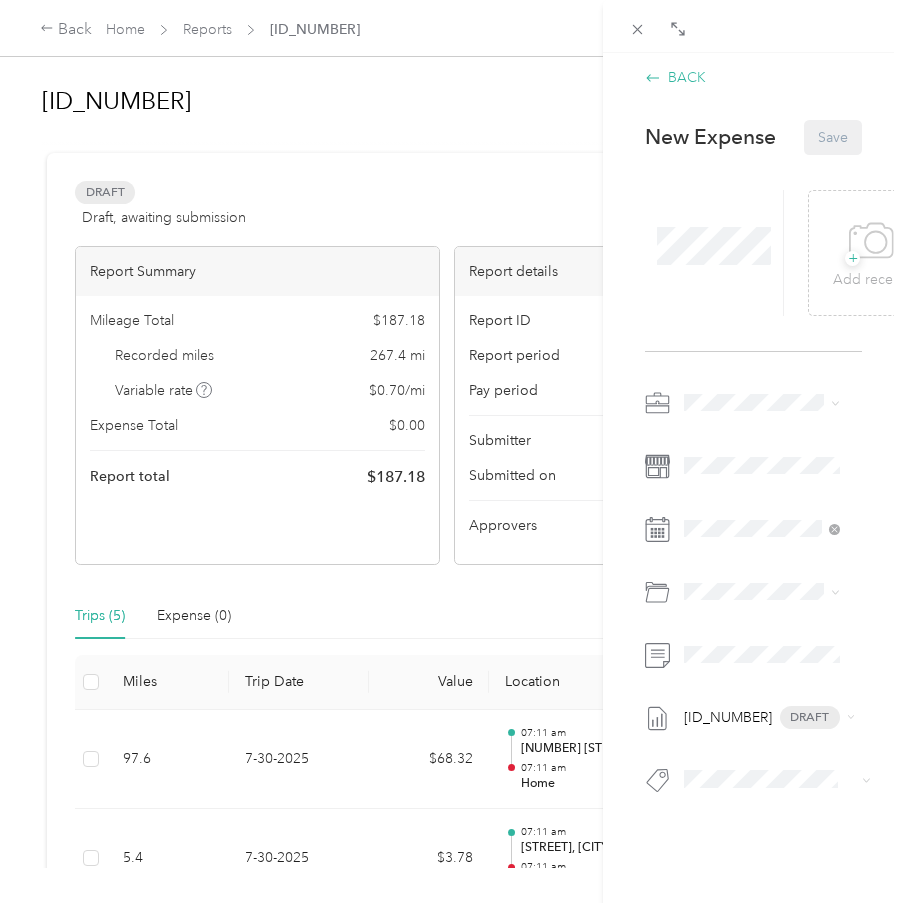 click on "BACK" at bounding box center [675, 77] 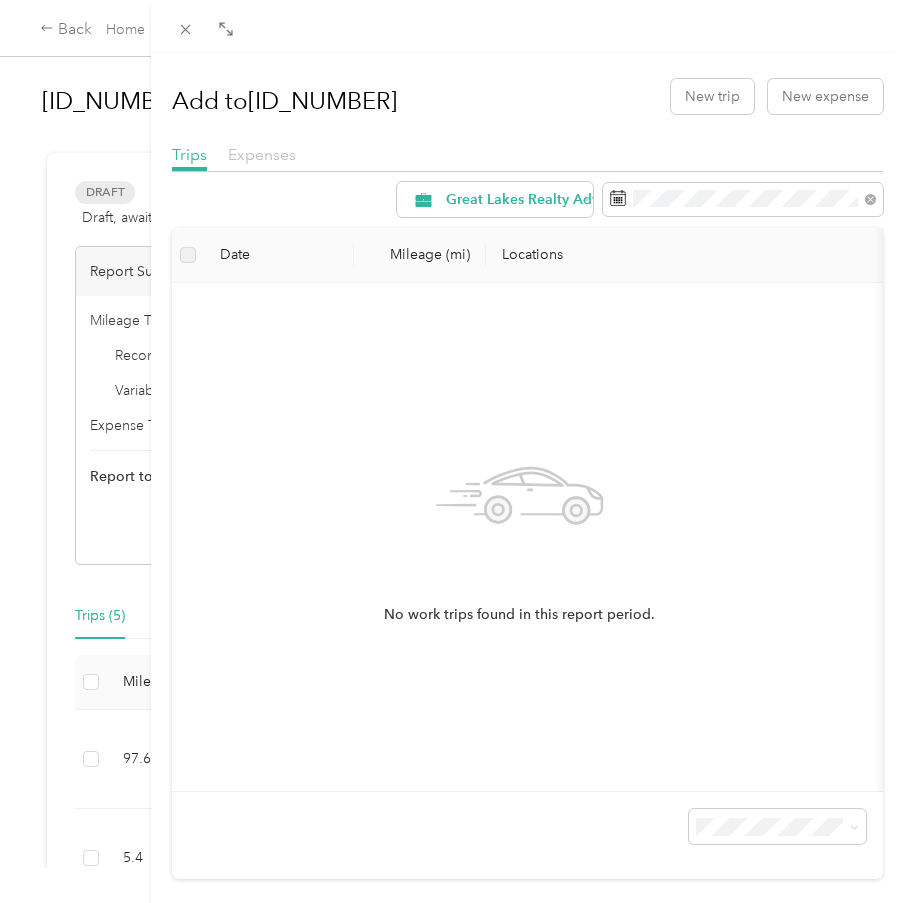 click on "Expenses" at bounding box center (262, 154) 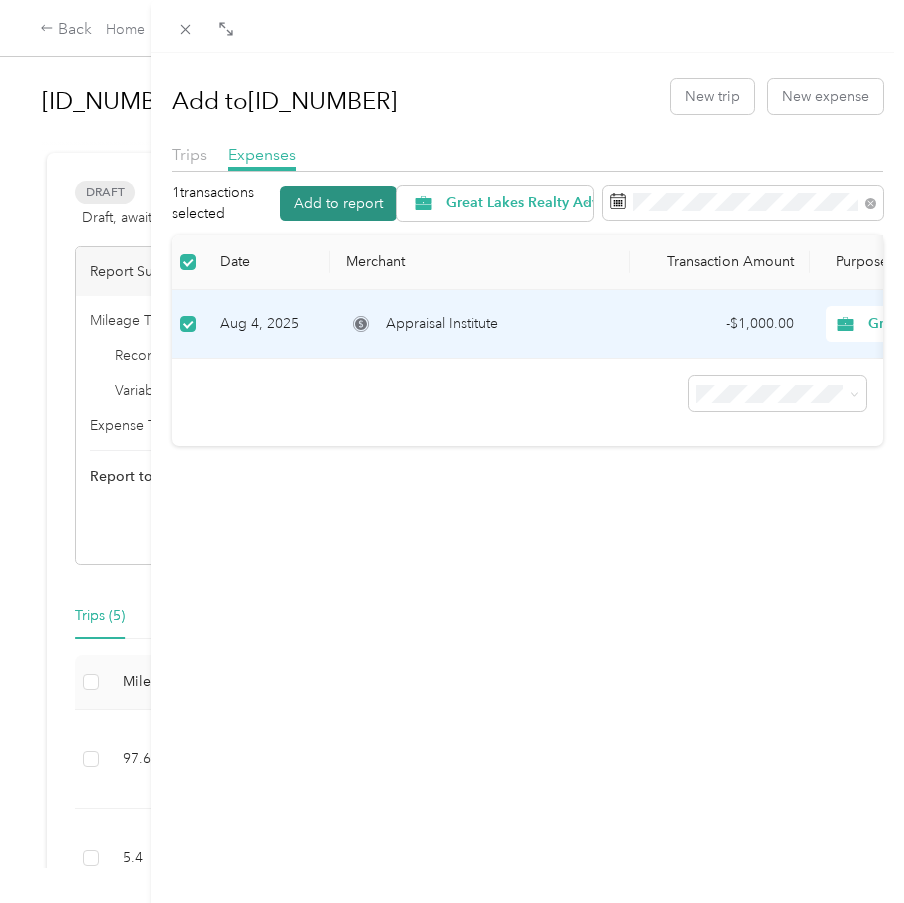 click on "Add to report" at bounding box center (338, 203) 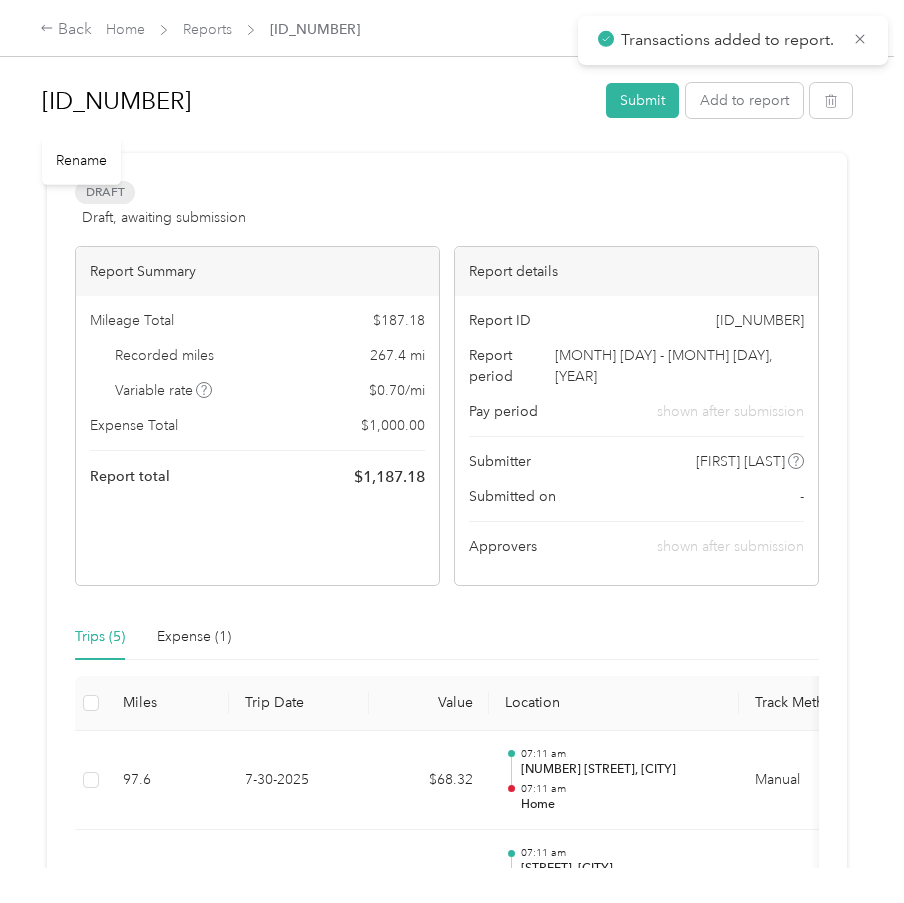 click on "[ID_NUMBER]" at bounding box center [317, 101] 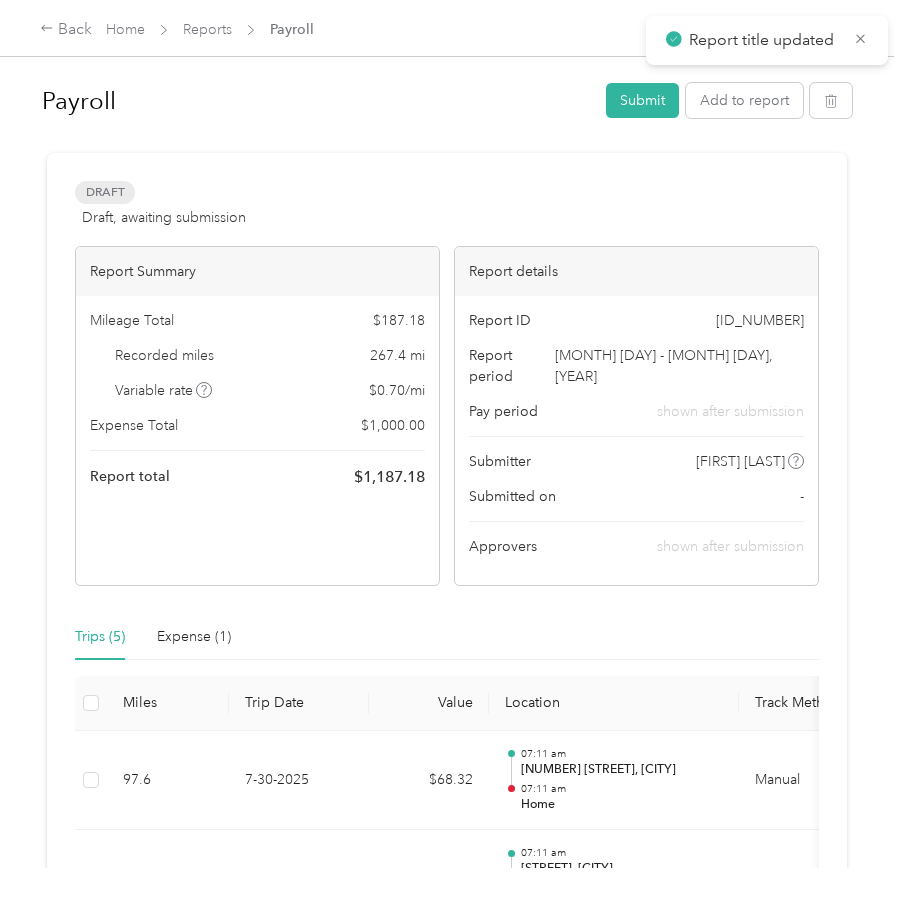 click on "Payroll" at bounding box center [317, 101] 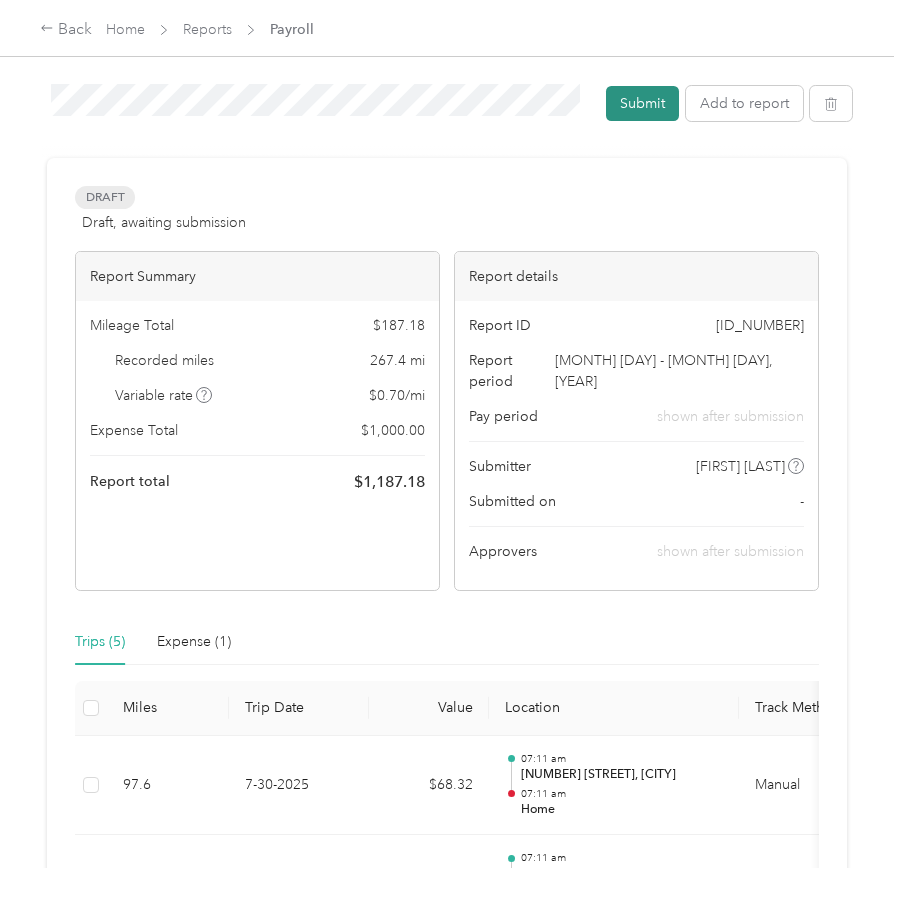 click on "Submit" at bounding box center (642, 103) 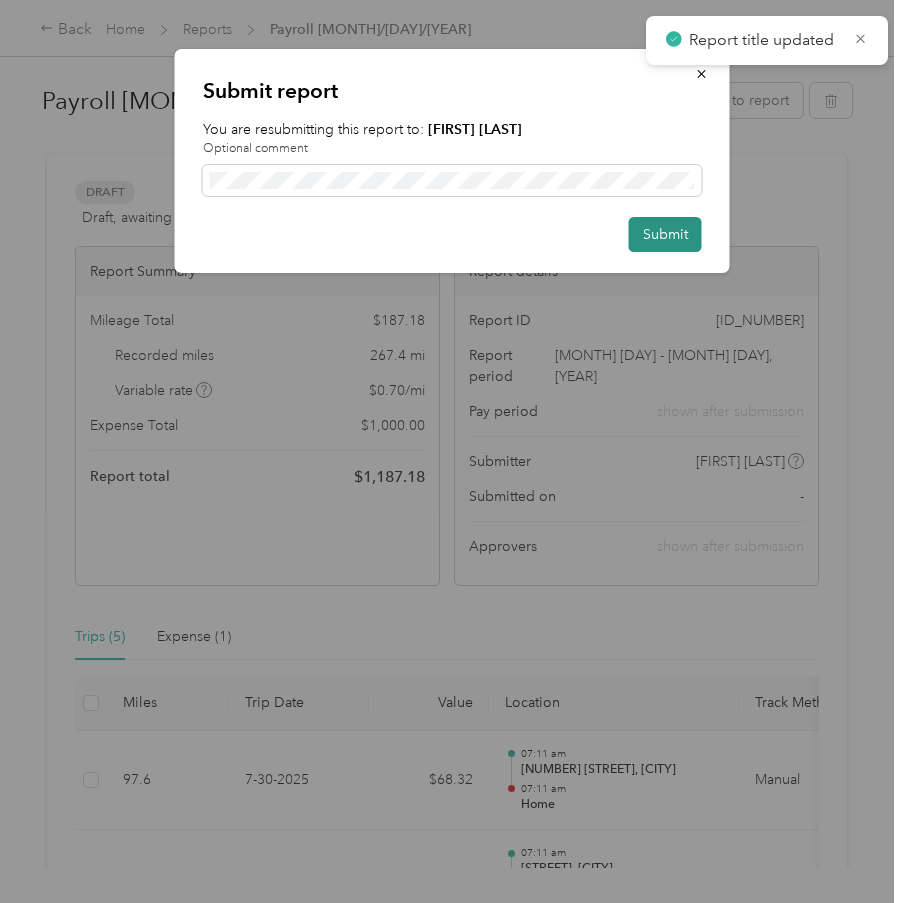 click on "Submit" at bounding box center [665, 234] 